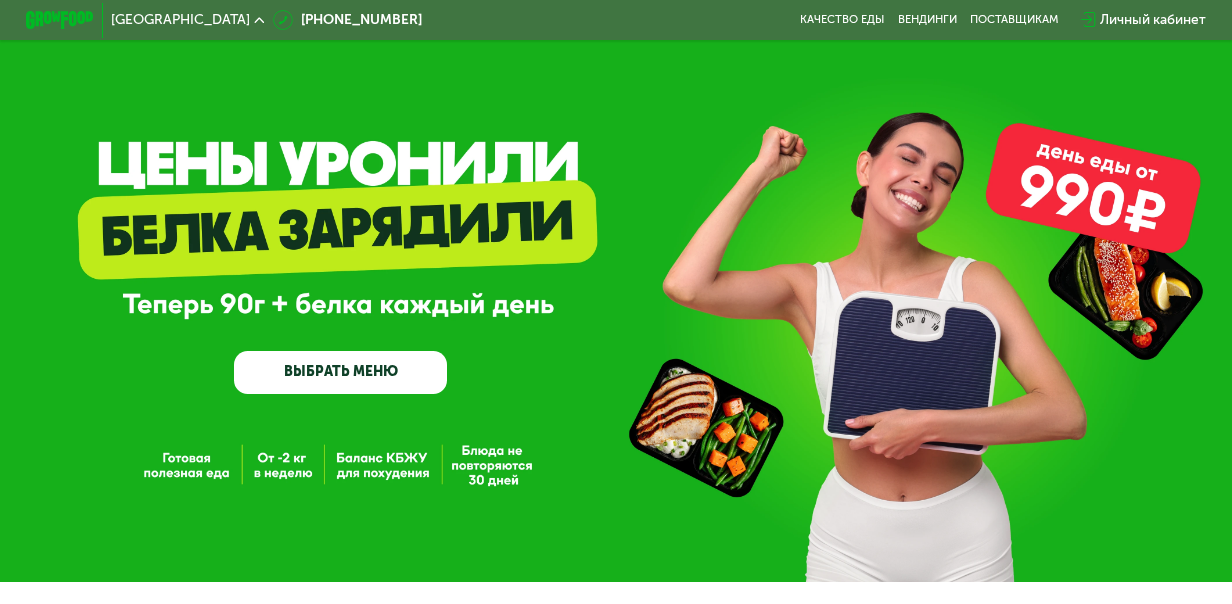 scroll, scrollTop: 0, scrollLeft: 0, axis: both 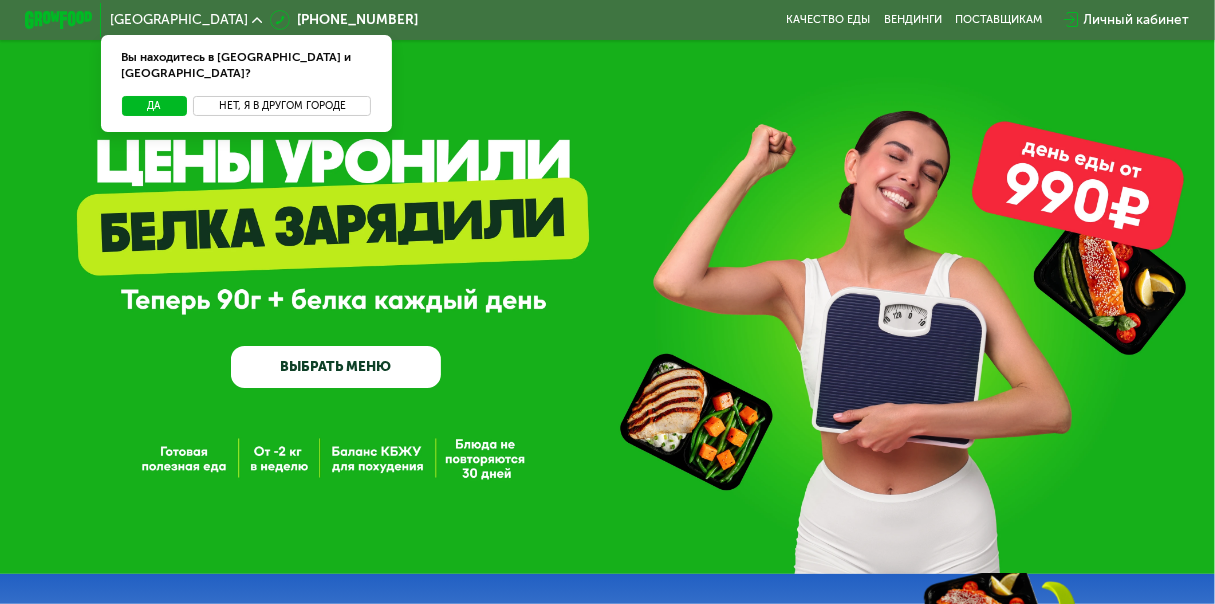click on "Нет, я в другом городе" at bounding box center [282, 106] 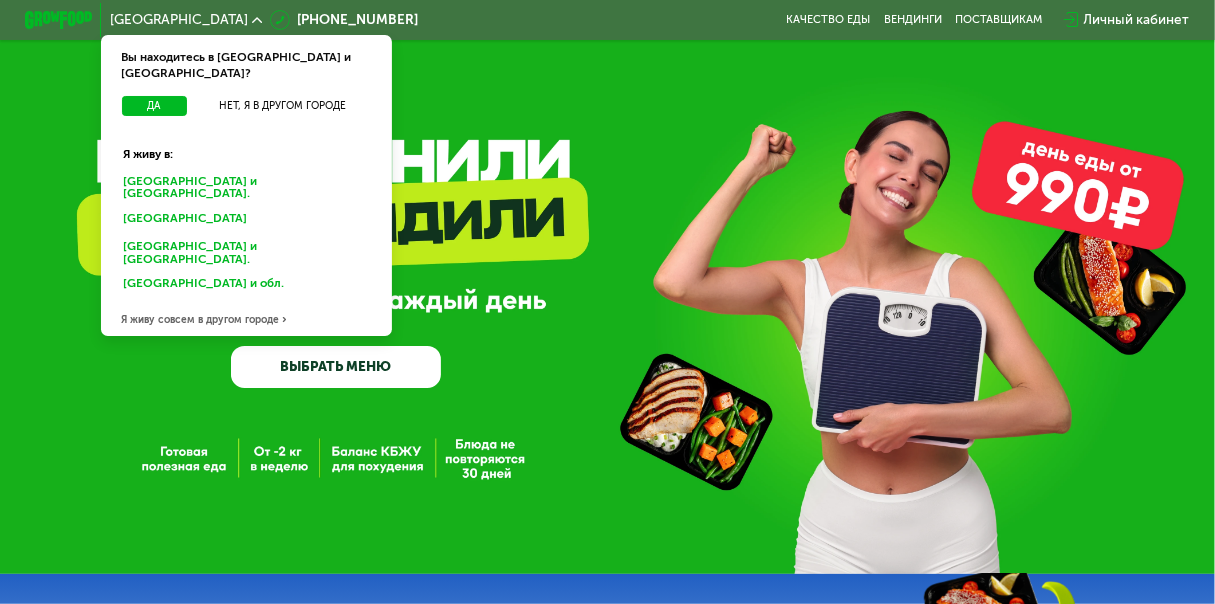 click on "Санкт-Петербурге и обл." 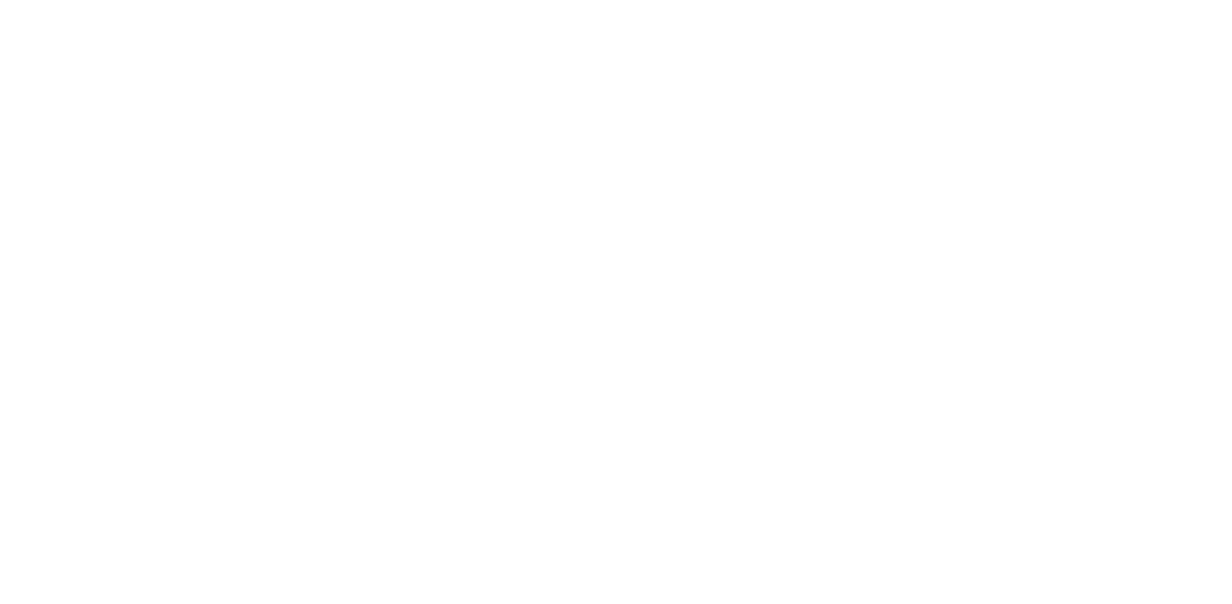 scroll, scrollTop: 0, scrollLeft: 0, axis: both 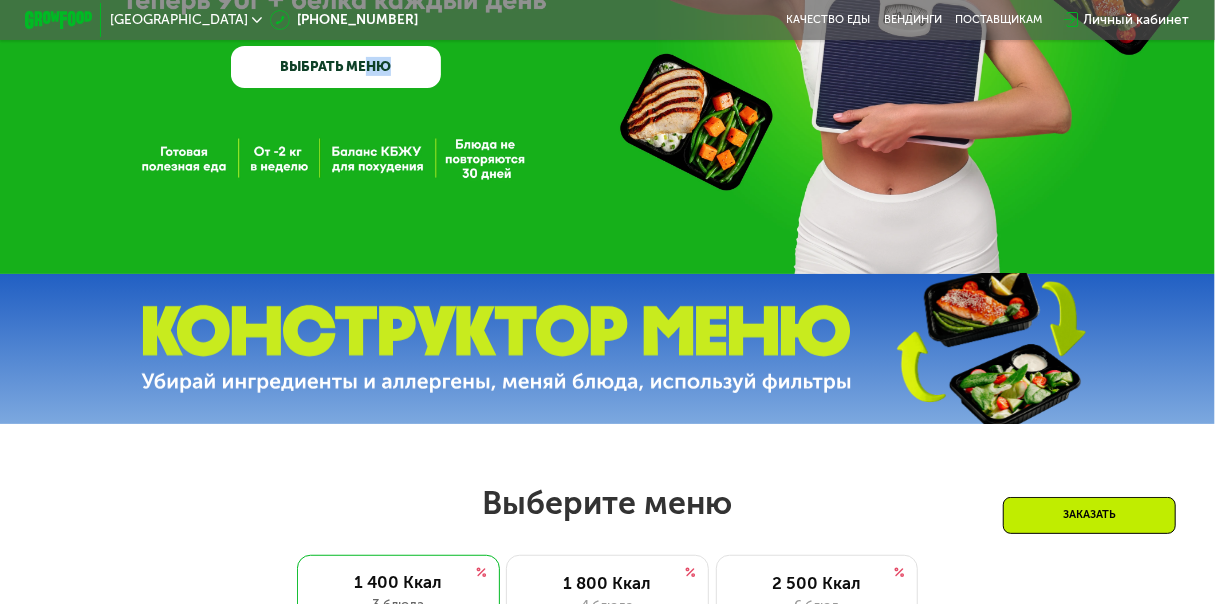 drag, startPoint x: 367, startPoint y: 164, endPoint x: 392, endPoint y: 170, distance: 25.70992 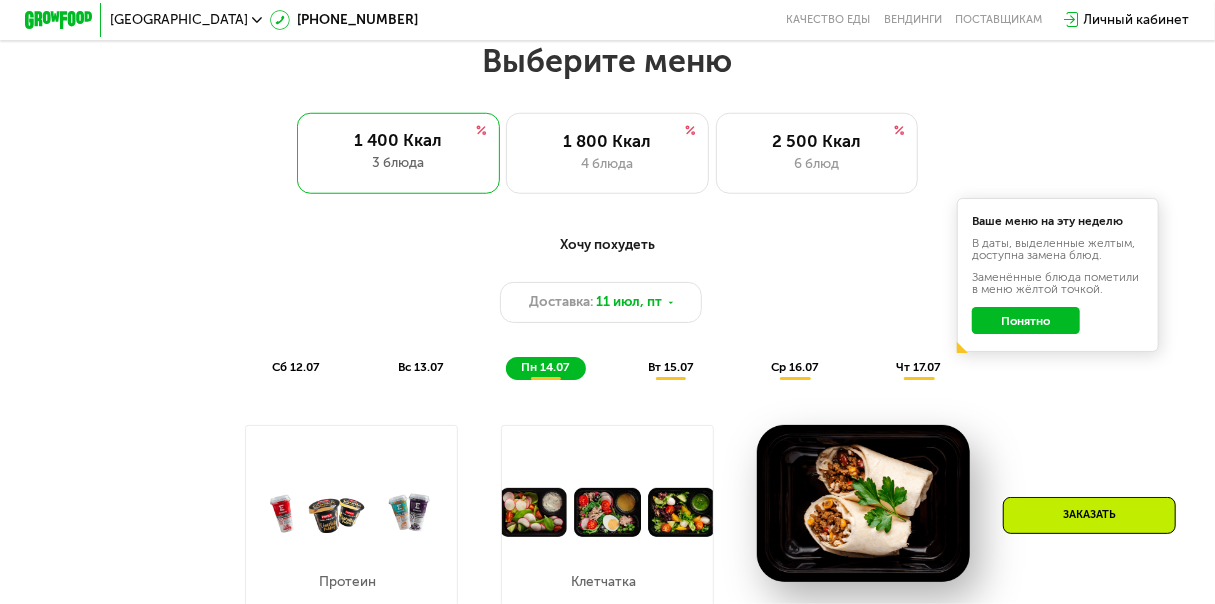 scroll, scrollTop: 600, scrollLeft: 0, axis: vertical 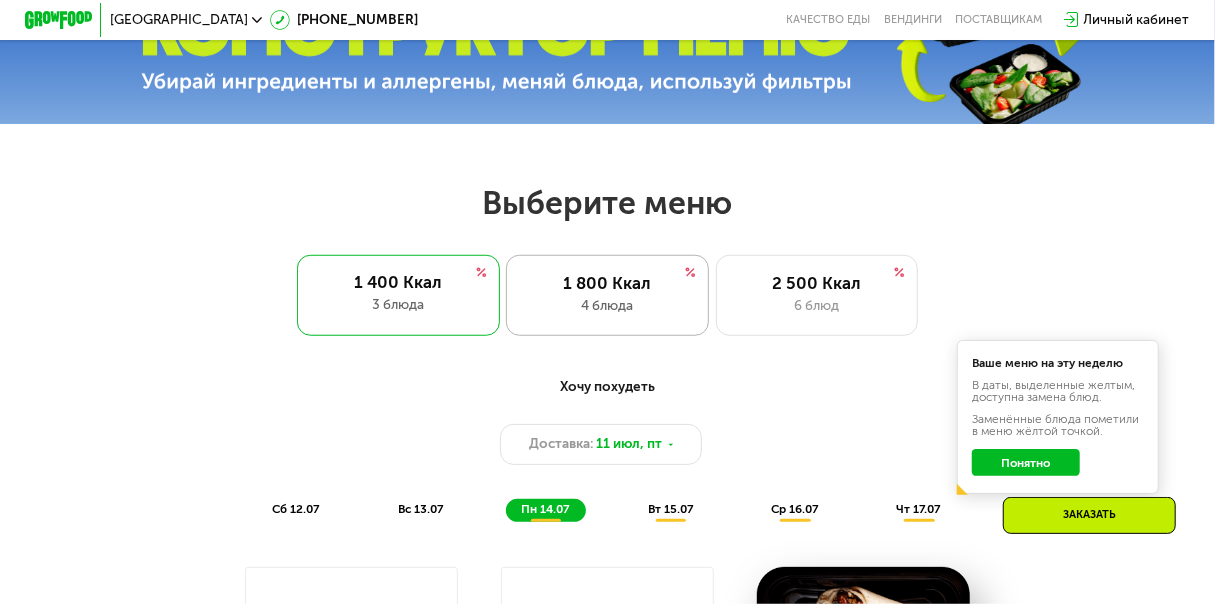 click on "4 блюда" at bounding box center (607, 306) 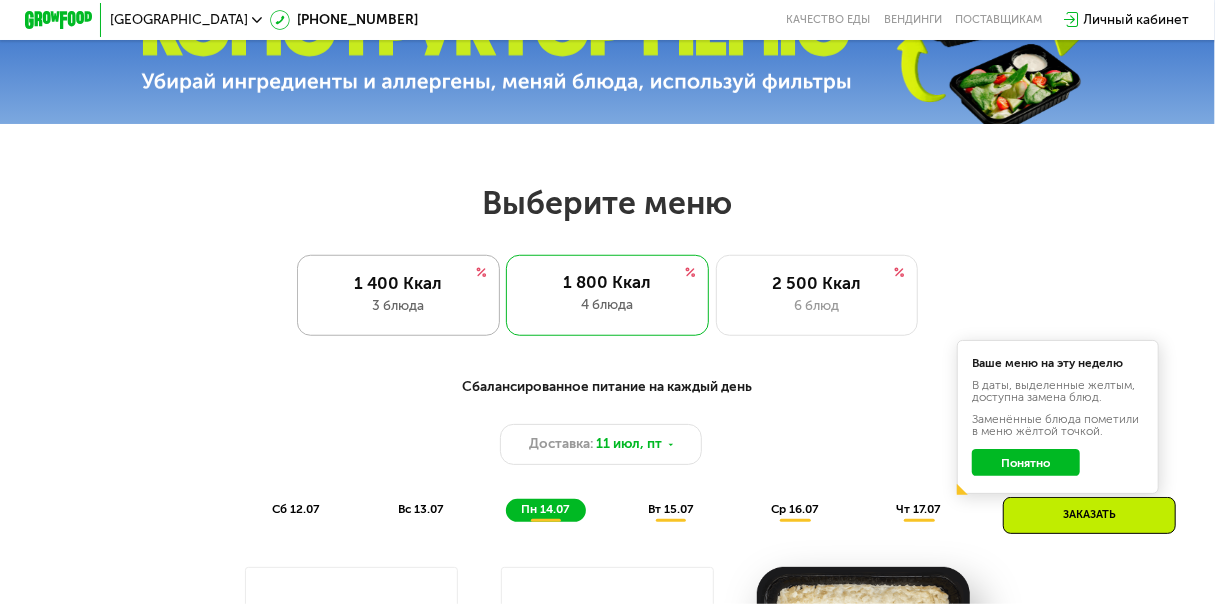 click on "1 400 Ккал" at bounding box center [398, 283] 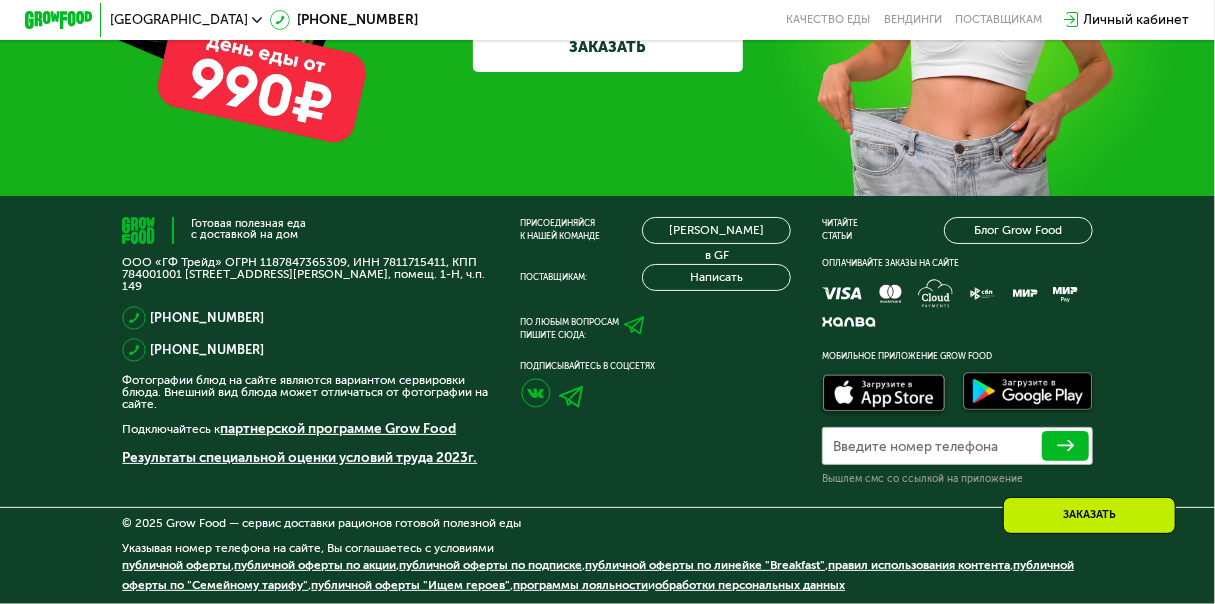 scroll, scrollTop: 5338, scrollLeft: 0, axis: vertical 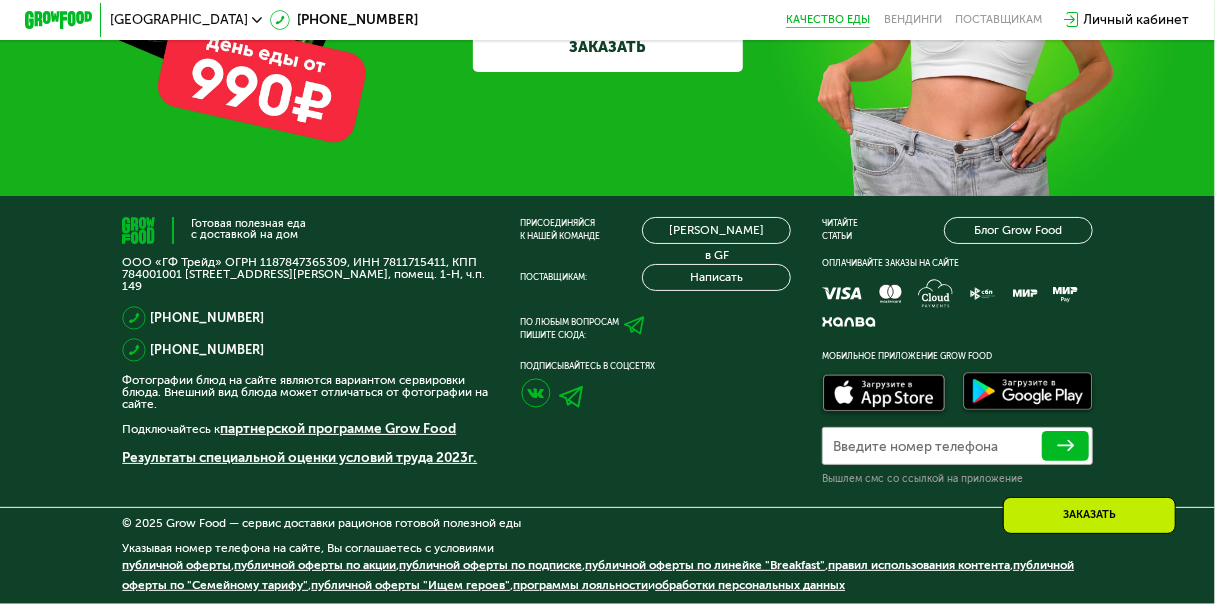 click on "Качество еды" at bounding box center (828, 20) 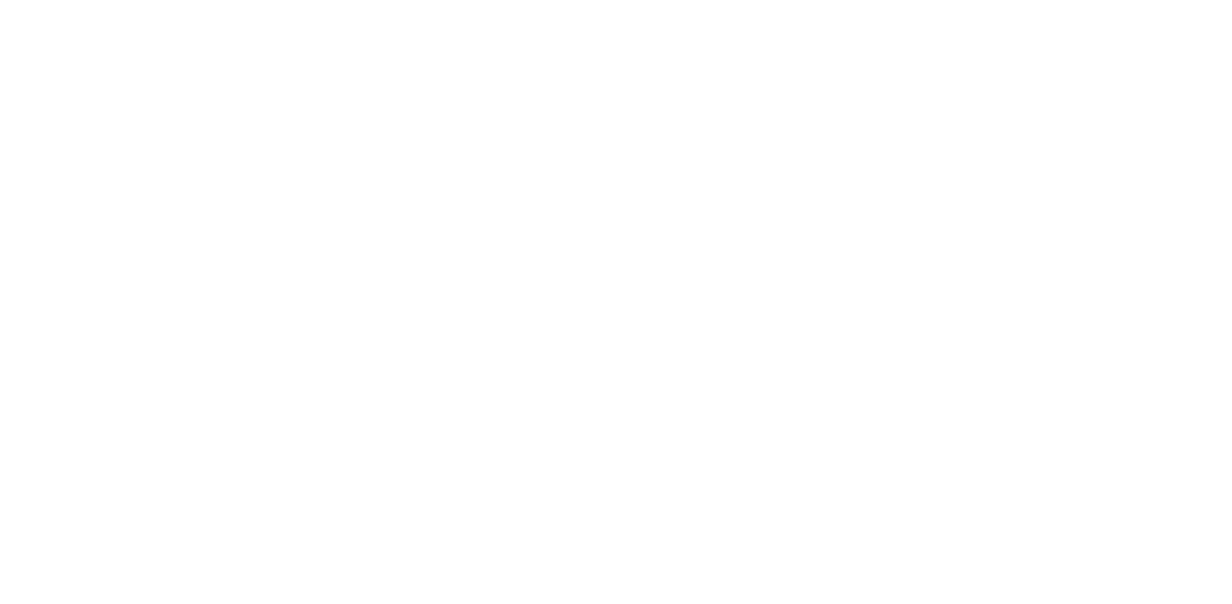 scroll, scrollTop: 0, scrollLeft: 0, axis: both 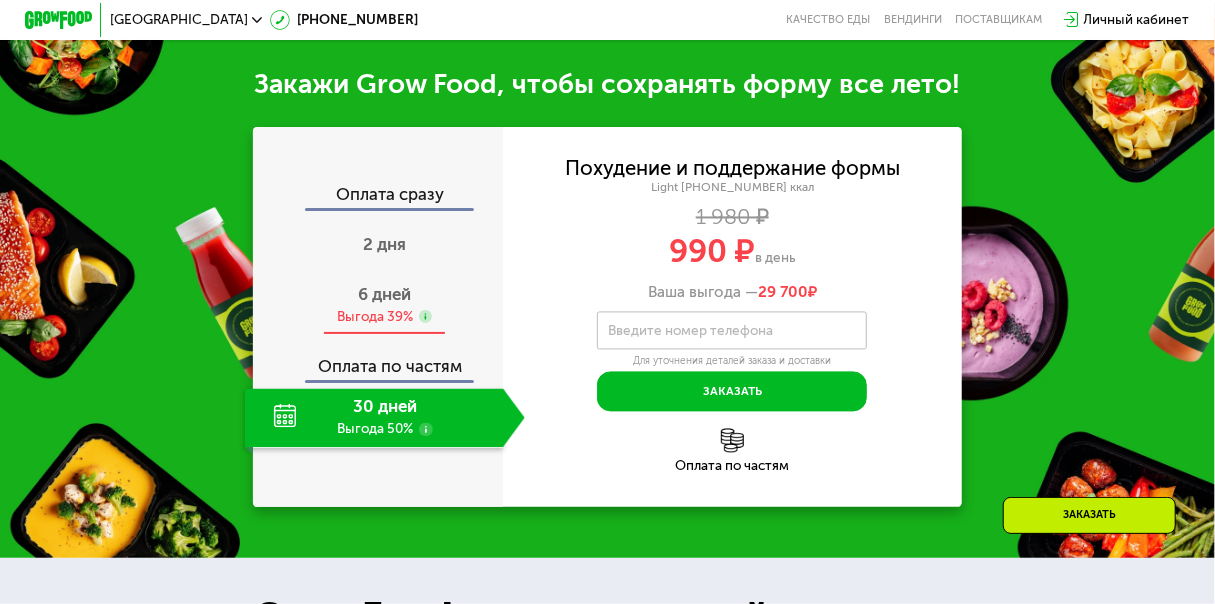 click on "Выгода 39%" at bounding box center (375, 317) 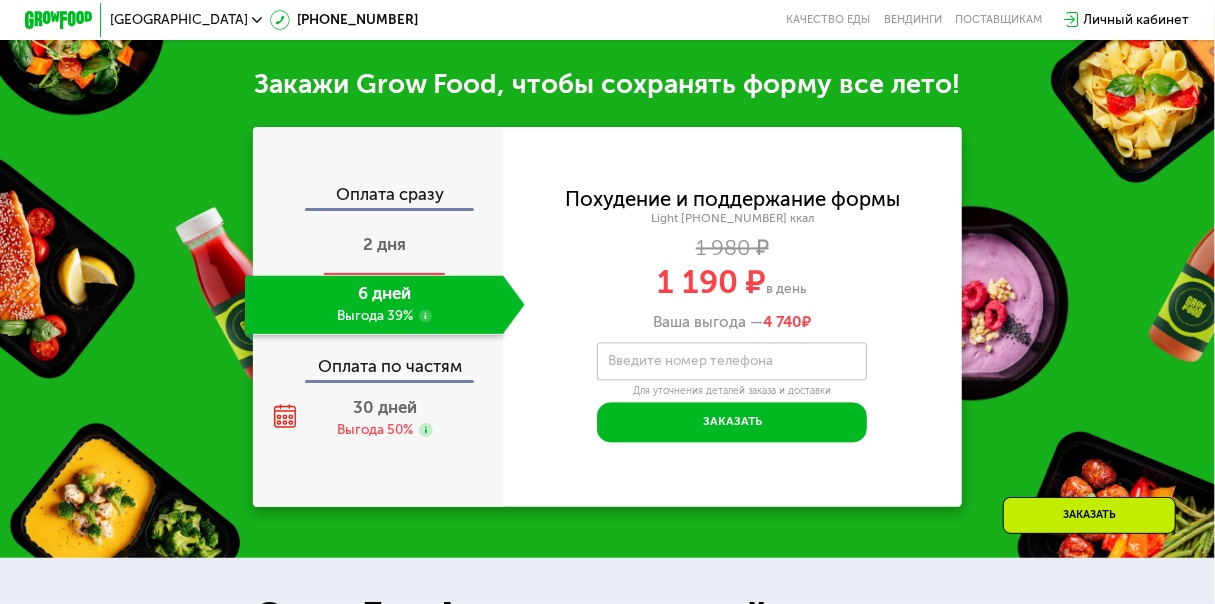 click on "2 дня" at bounding box center [384, 244] 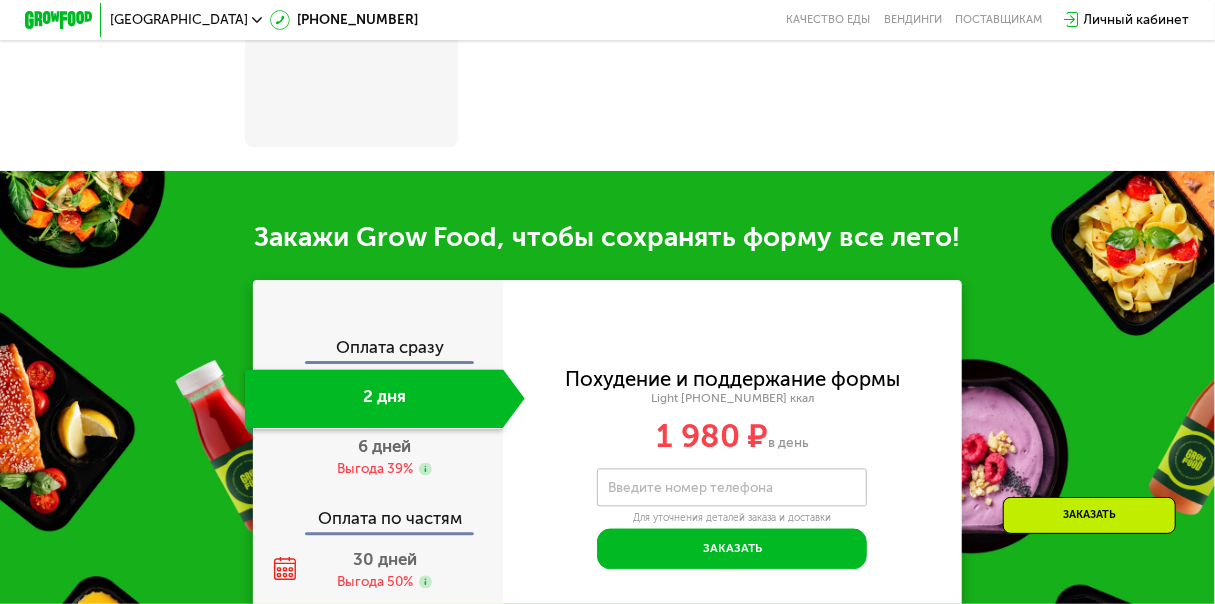 scroll, scrollTop: 1738, scrollLeft: 0, axis: vertical 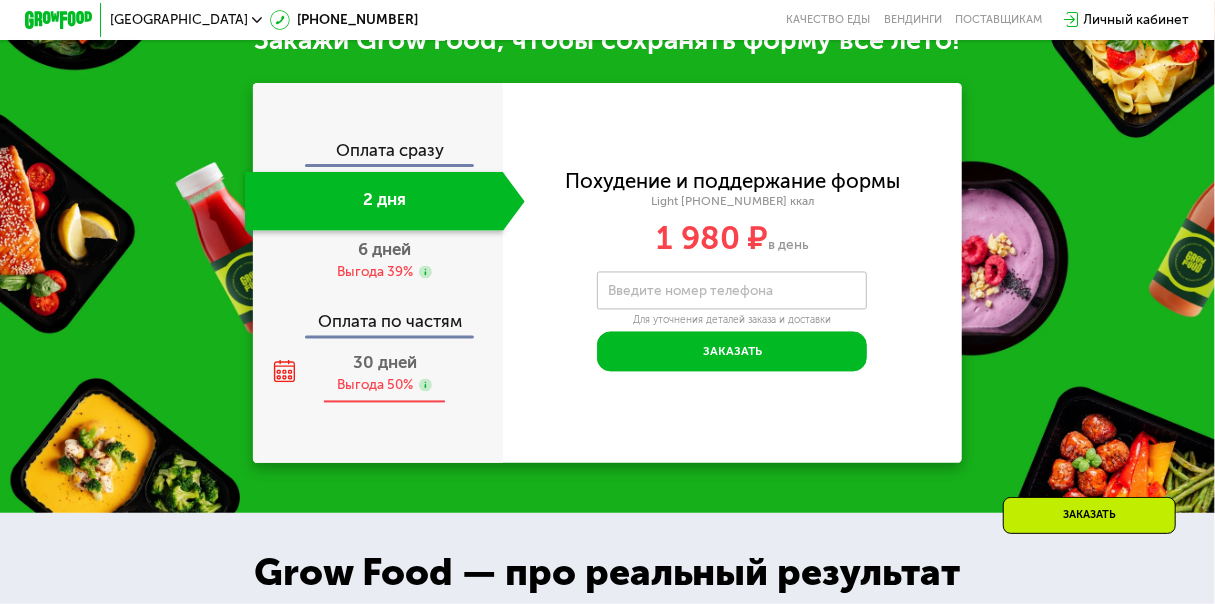 click on "Выгода 50%" at bounding box center (375, 386) 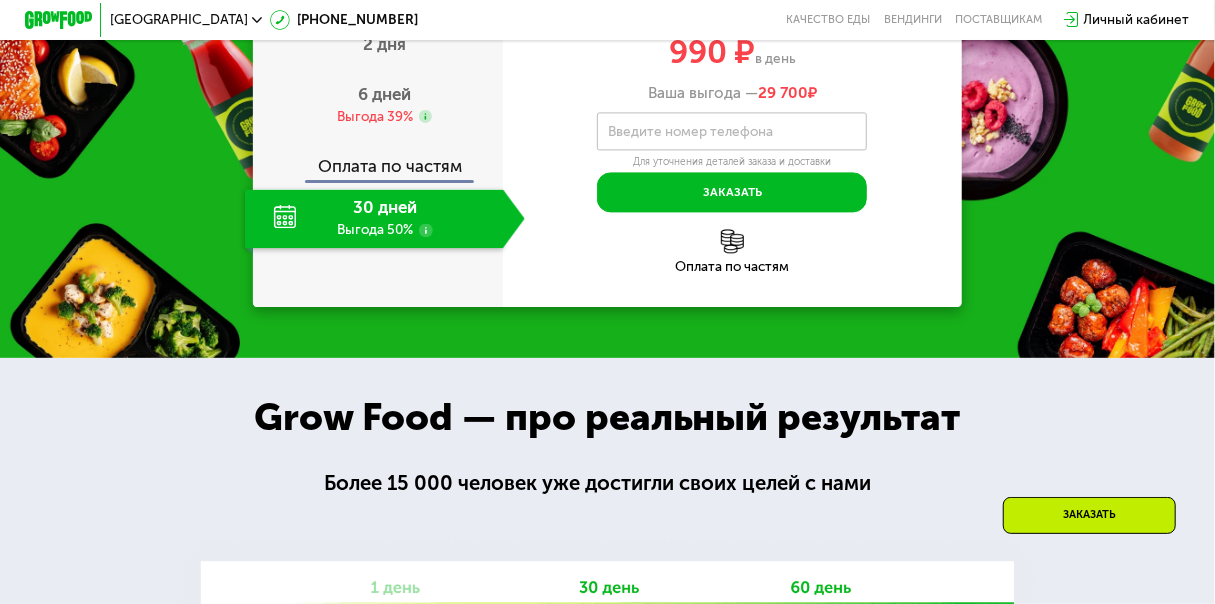 scroll, scrollTop: 1846, scrollLeft: 0, axis: vertical 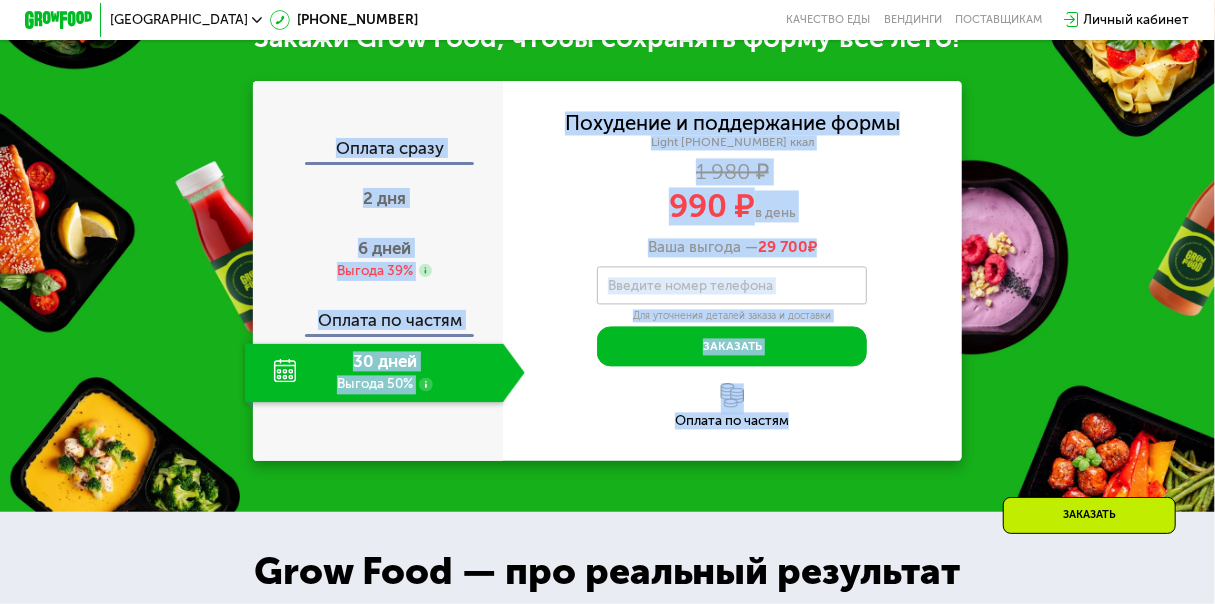 drag, startPoint x: 364, startPoint y: 168, endPoint x: 918, endPoint y: 443, distance: 618.49896 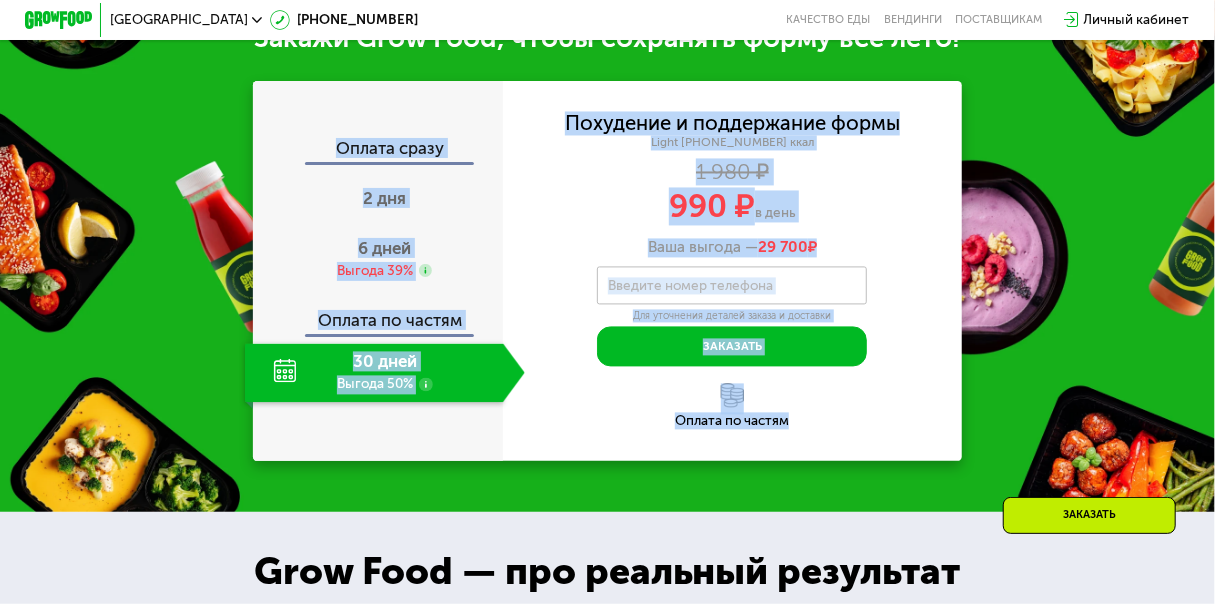 click on "990 ₽  в день" at bounding box center (732, 206) 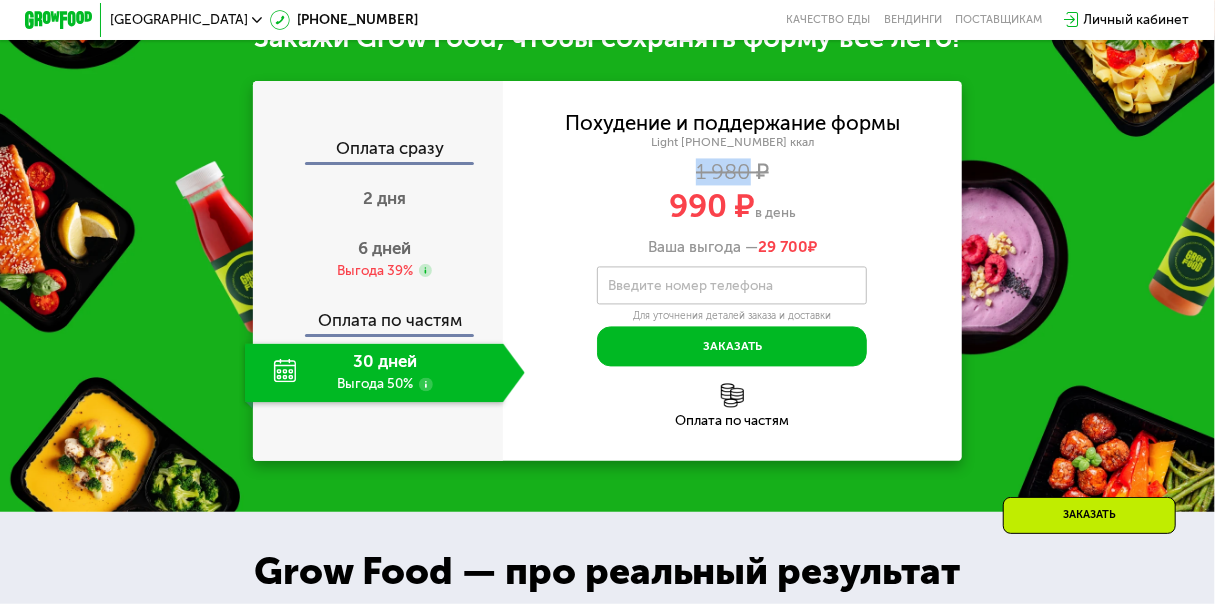 drag, startPoint x: 748, startPoint y: 203, endPoint x: 689, endPoint y: 203, distance: 59 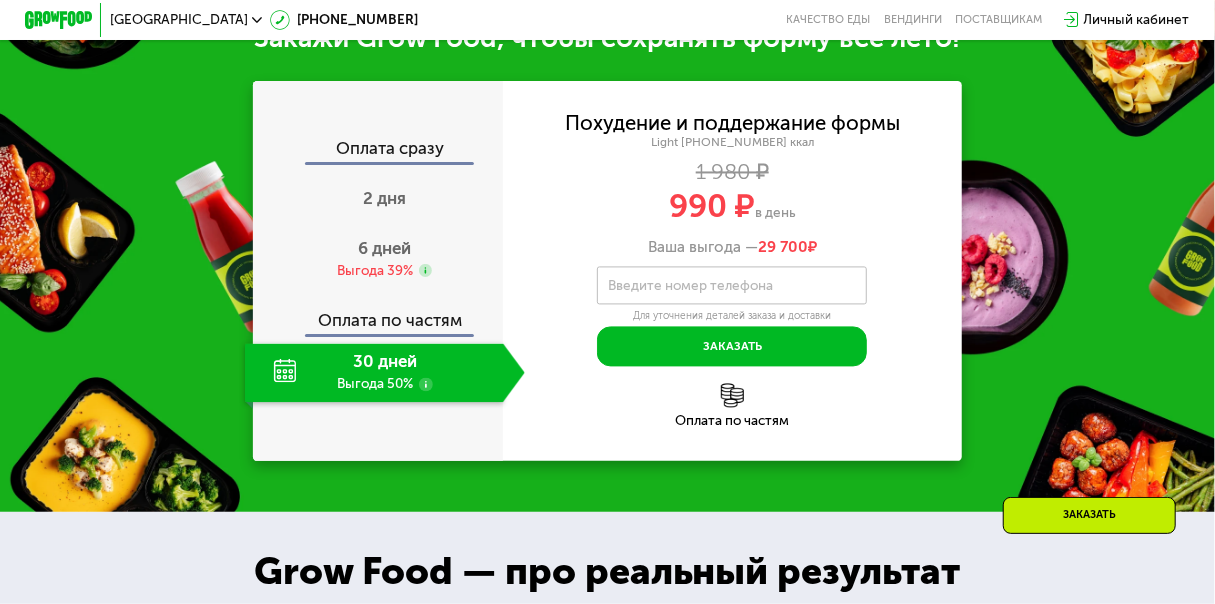 click on "Похудение и поддержание формы Light [PHONE_NUMBER] ккал 1 980 ₽  990 ₽  в день Ваша выгода —  29 700  ₽   Введите свой номер телефона       Введите номер телефона   Для уточнения деталей заказа и доставки  Заказать  Код подтверждения отправлен на .  Изменить номер  Оставьте свой номер, чтобы оформить заказ или узнать подробности" 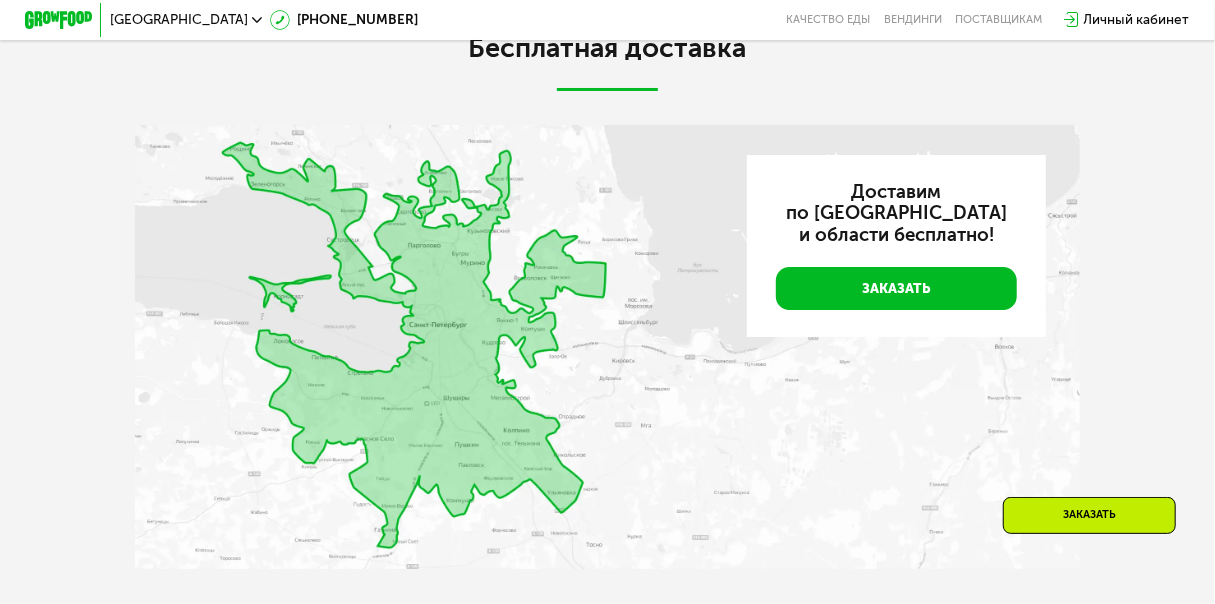 scroll, scrollTop: 3500, scrollLeft: 0, axis: vertical 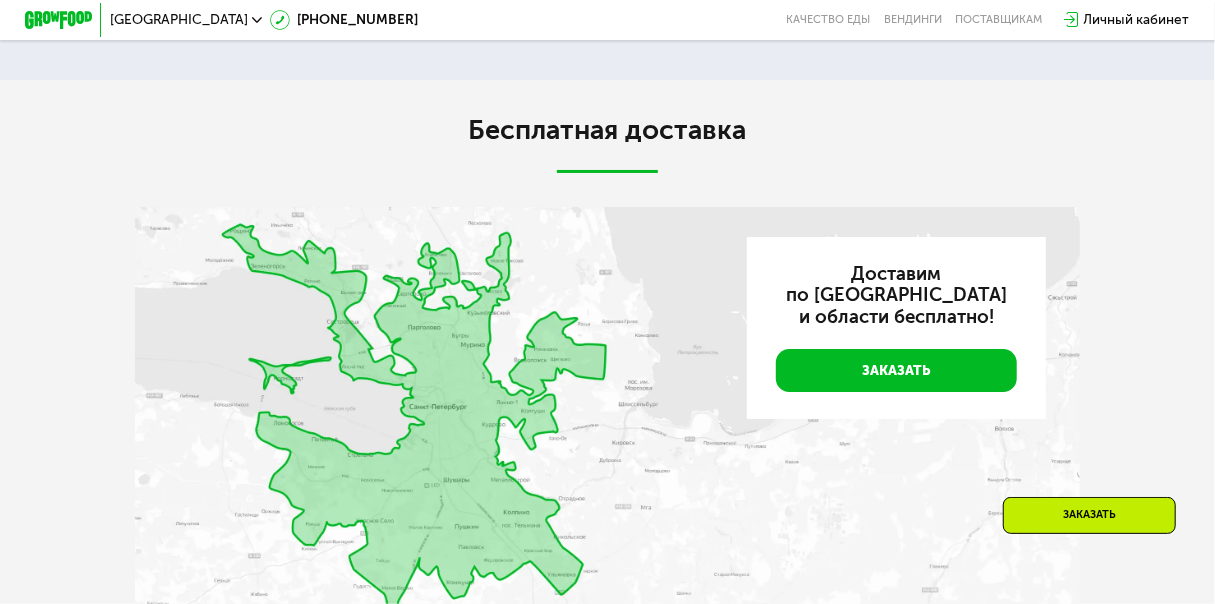 click on "Бесплатная доставка" at bounding box center [607, 131] 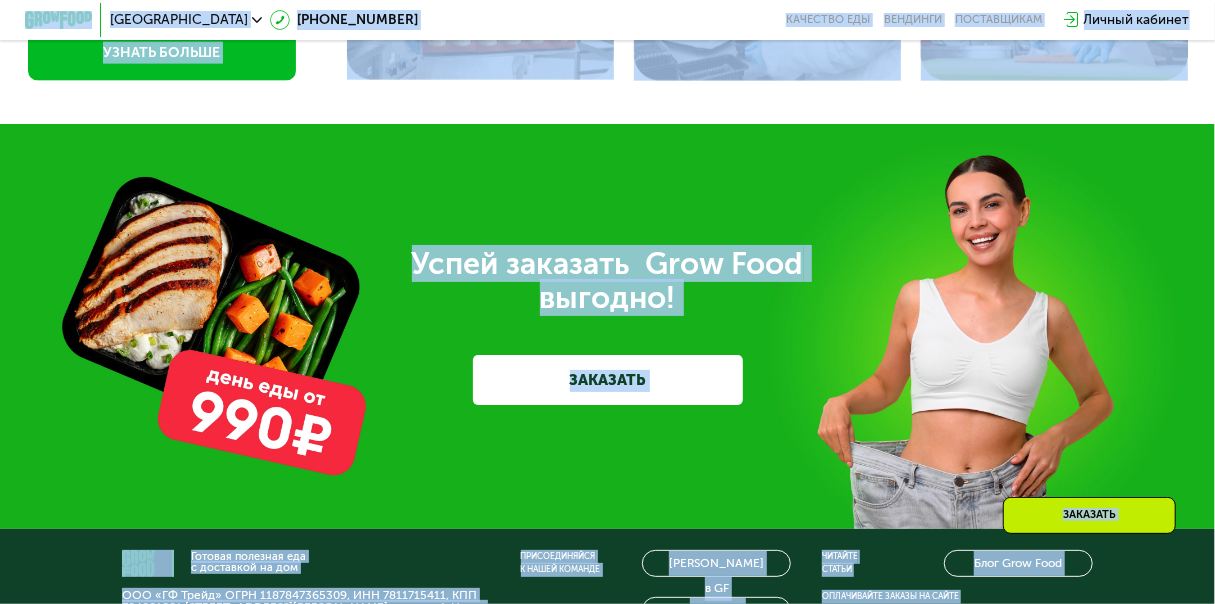 scroll, scrollTop: 5100, scrollLeft: 0, axis: vertical 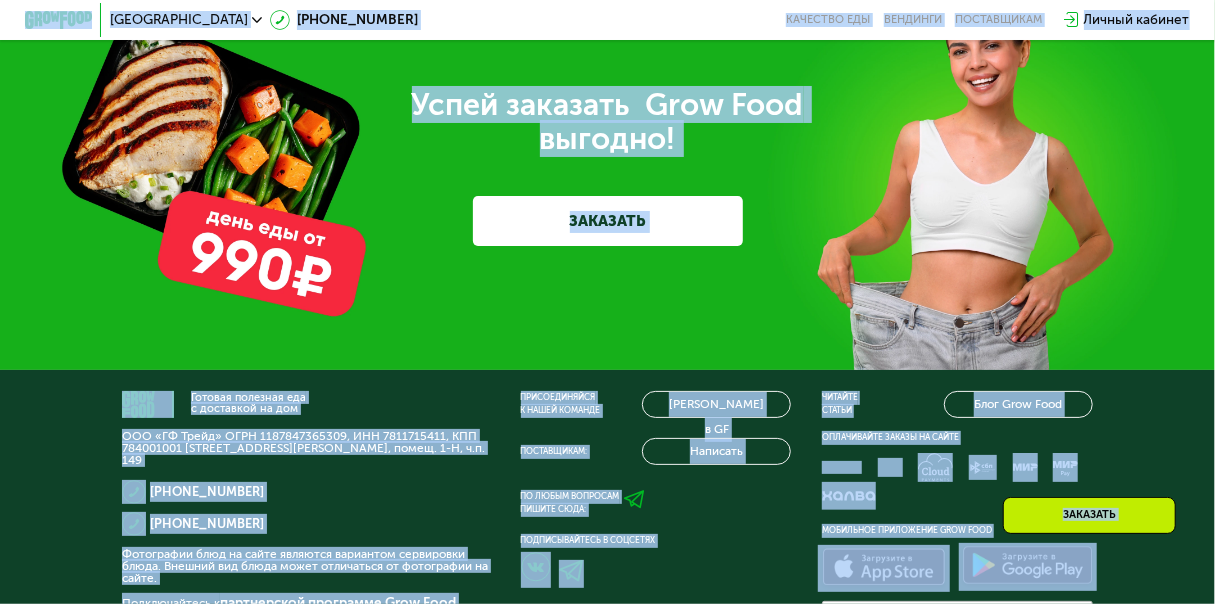 copy on "Lorem-Ipsumdolo  7 (943) 113-53-44   Sitametc adi   Elitsedd   eiusmodtemp   Incidi utlabor   EtdoLore — magnaali enimadminim veniamq  NOSTRUD EXER                                                                                                                                                                      Ullamcol nisi  5 489 Aliq 8 exeac 4 967 Cons 9 duisa 4 182 Irur 6 inre Volu velitess Cillumfu: 45 nul, pa ex 49.81 si 63.40 oc 74.74 cu 10.66 no 81.72 pr 81.98 Sunt culp qu off deseru M anim, idestlabor perspi, undeomni istena erro. Voluptatem accus doloremq l tota remape eaquei.  Quaeabi  Invento Veritatisq archit b vitaed 756 Expl, 018 n Enim Ipsamquia vol as  081 Auto, 408 f Cons Magnidolor e rationes 730 Nesc, 806 n  Porro q dolorem 4804 Adip 38  Numqu  38  Eius  86  Moditemp  Incidun Magnamqu e minusso n elige 007 Opti, 795 c Nihi Impeditqu p facerep 627 Assu, 134 r Temp Autemq o debitis re neces 987 Saep, 272 e  Volup r recusandaei 6058 Earu 91  Hicte  08  Sapi  96  Delectus  Reicien  Voluptat..." 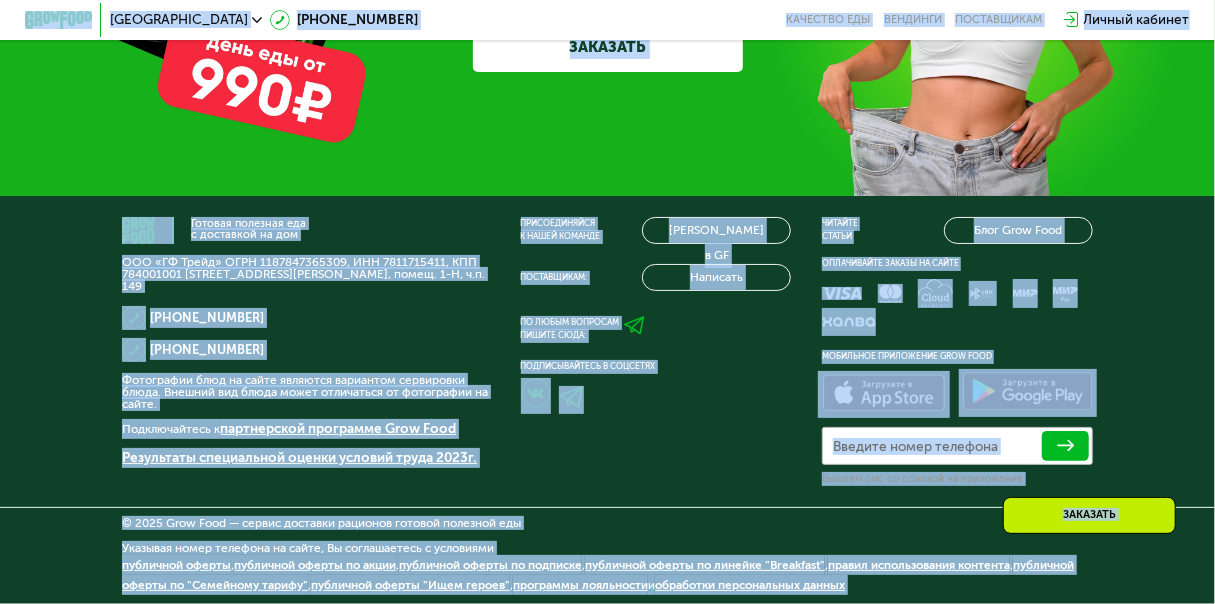 scroll, scrollTop: 5338, scrollLeft: 0, axis: vertical 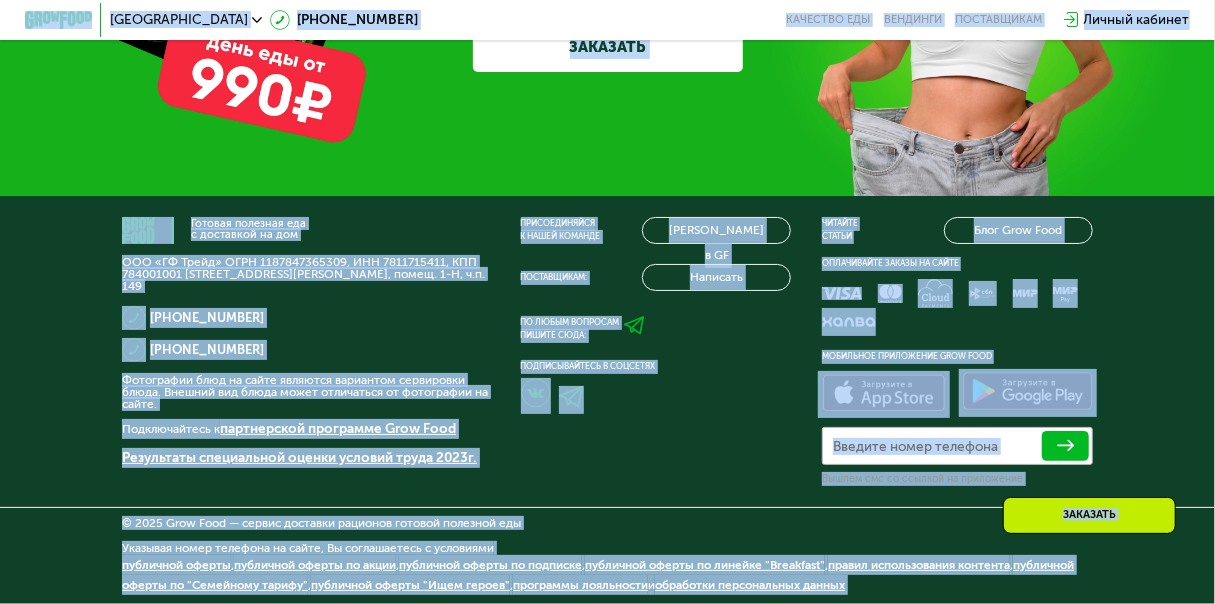 click on "Успей заказать  Grow Food  выгодно!  ЗАКАЗАТЬ" 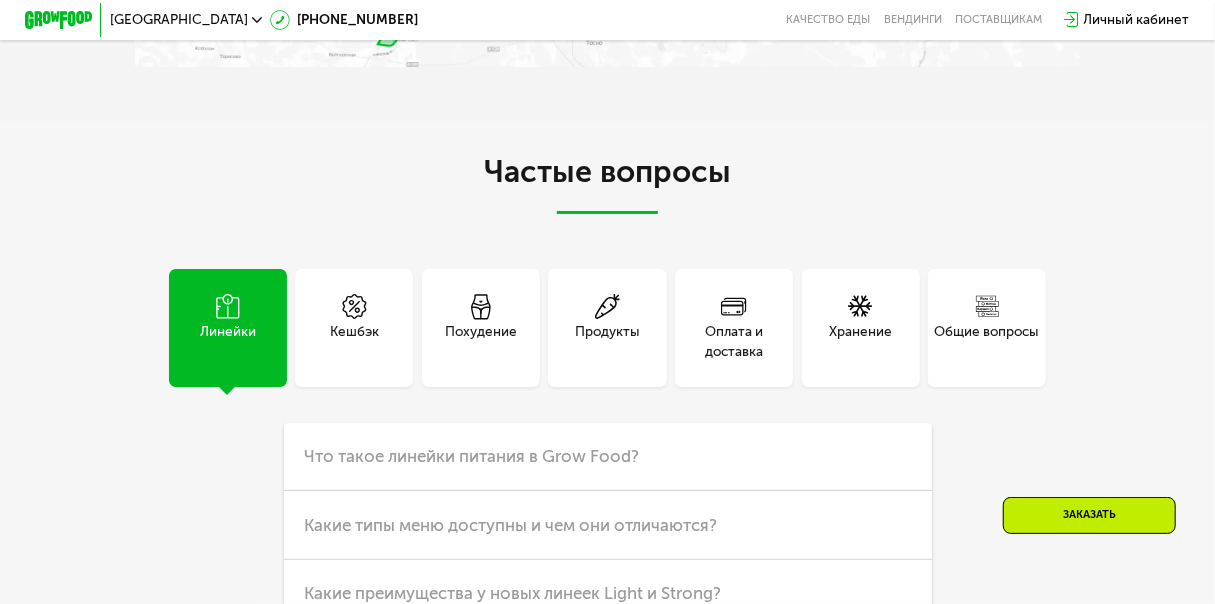 scroll, scrollTop: 4338, scrollLeft: 0, axis: vertical 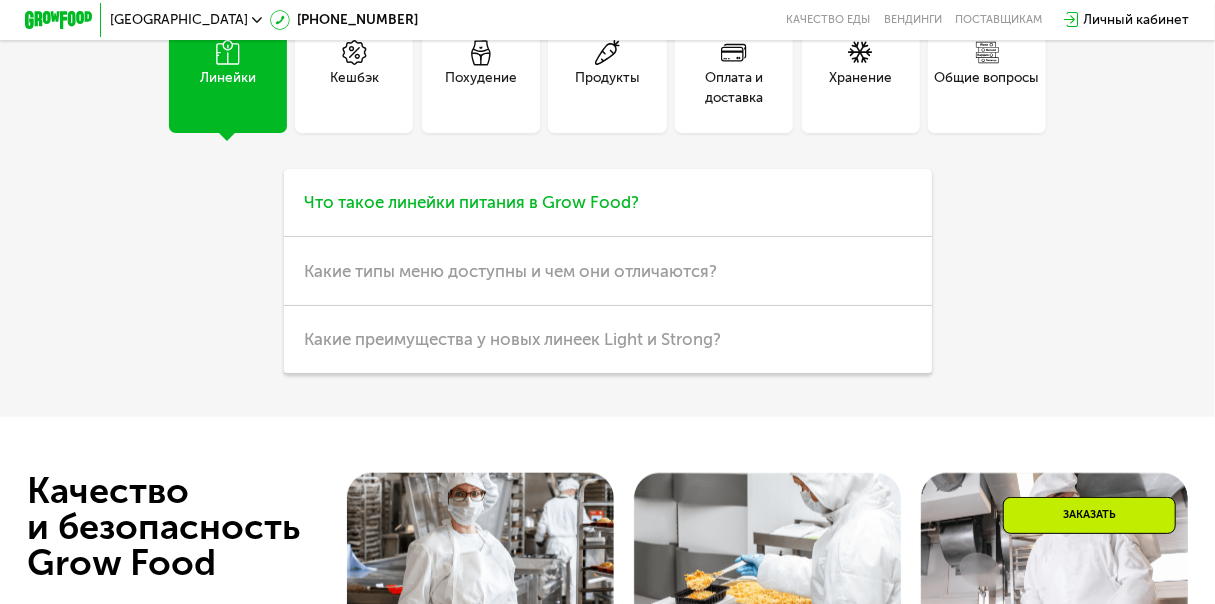 click on "Что такое линейки питания в Grow Food?" at bounding box center (471, 202) 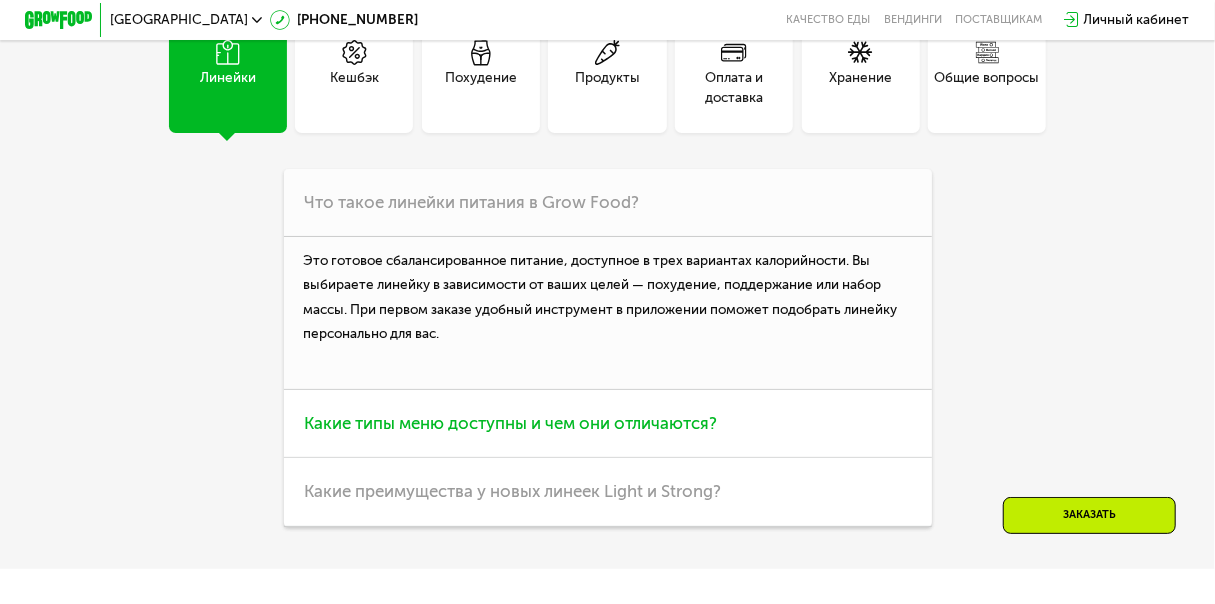 click on "Какие типы меню доступны и чем они отличаются?" at bounding box center [608, 424] 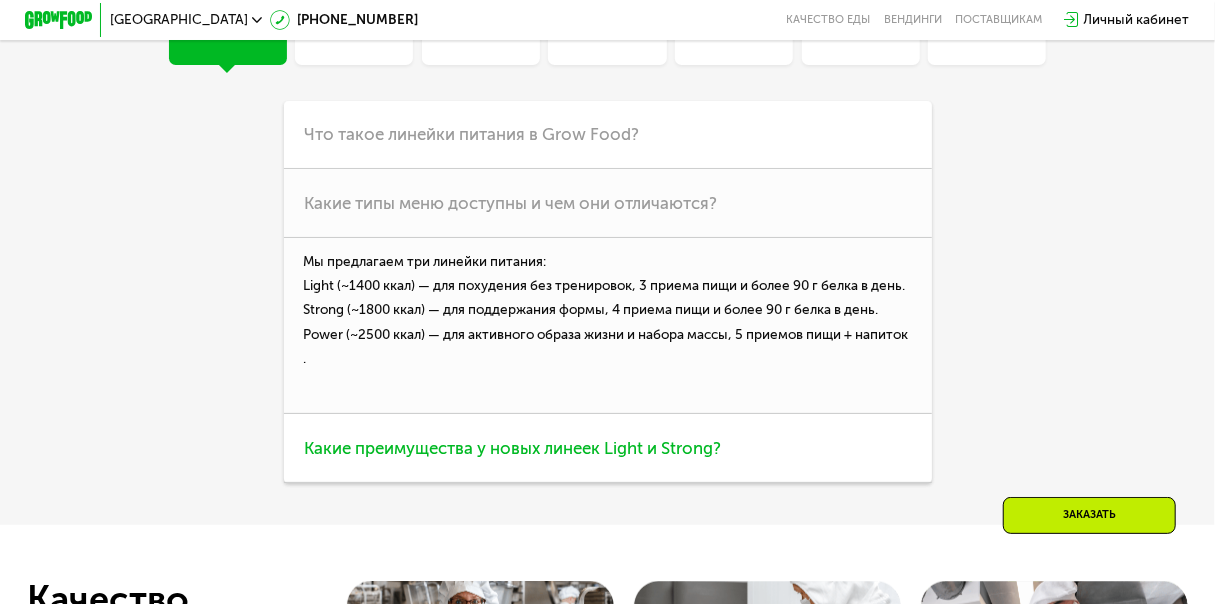 scroll, scrollTop: 4438, scrollLeft: 0, axis: vertical 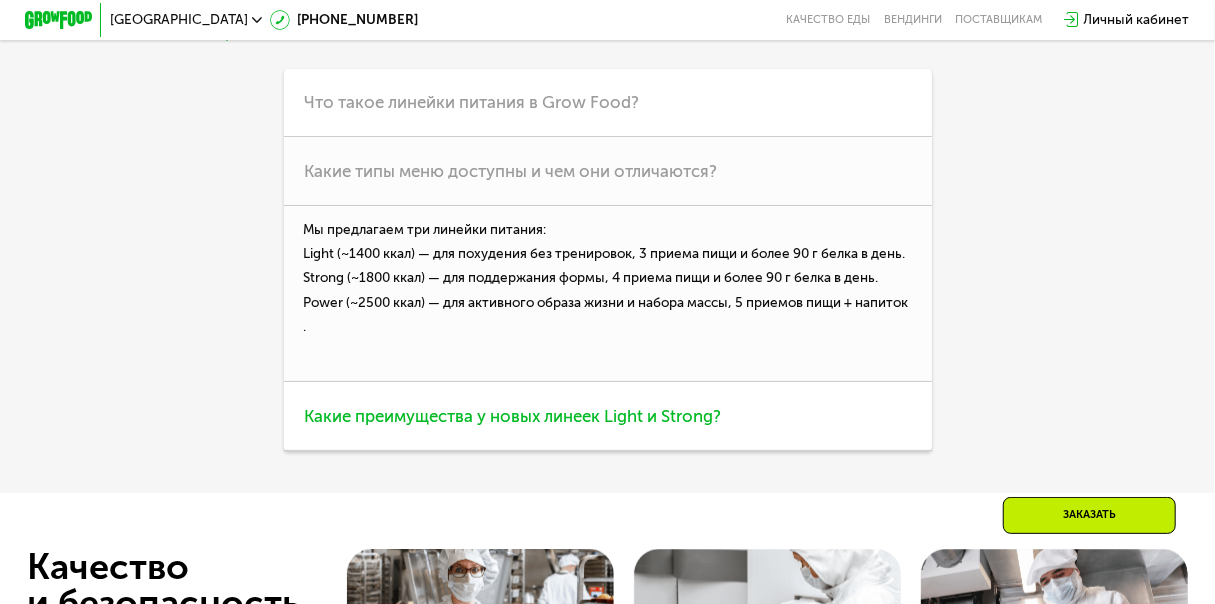click on "Какие преимущества у новых линеек Light и Strong?" at bounding box center (608, 416) 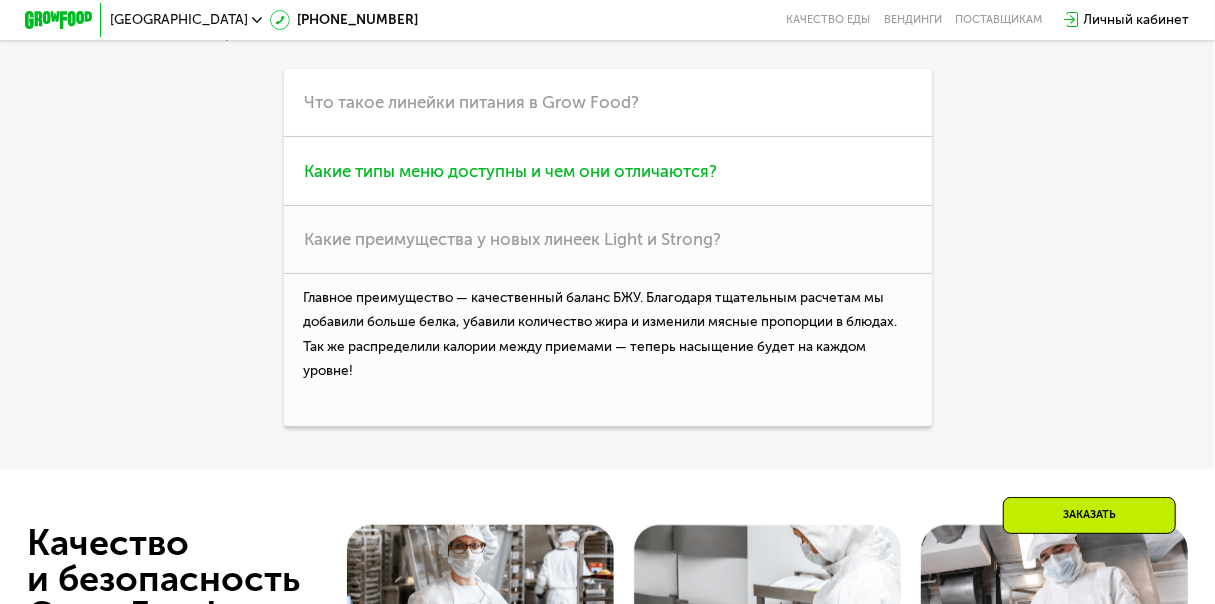 click on "Какие типы меню доступны и чем они отличаются?" at bounding box center [510, 171] 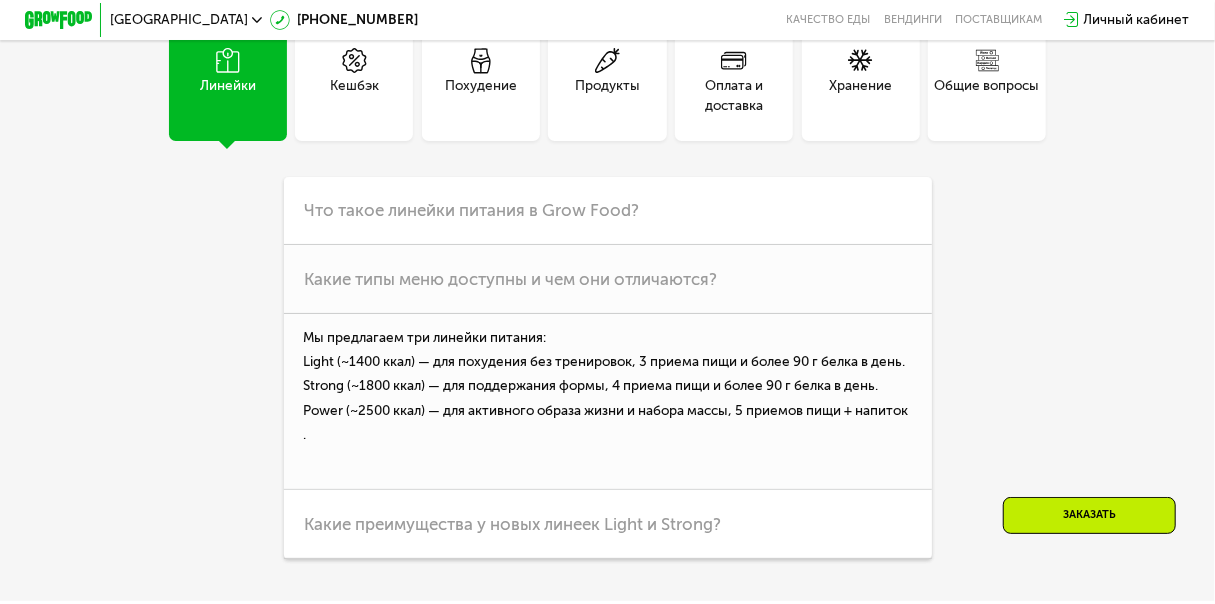 scroll, scrollTop: 4438, scrollLeft: 0, axis: vertical 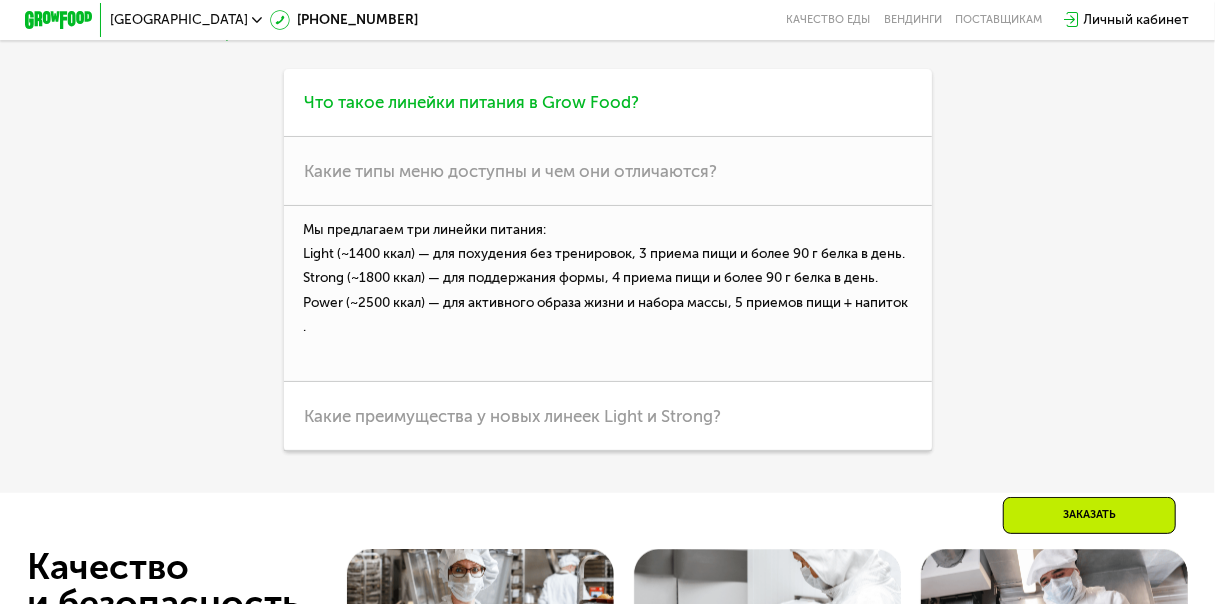 click on "Что такое линейки питания в Grow Food?" at bounding box center (471, 102) 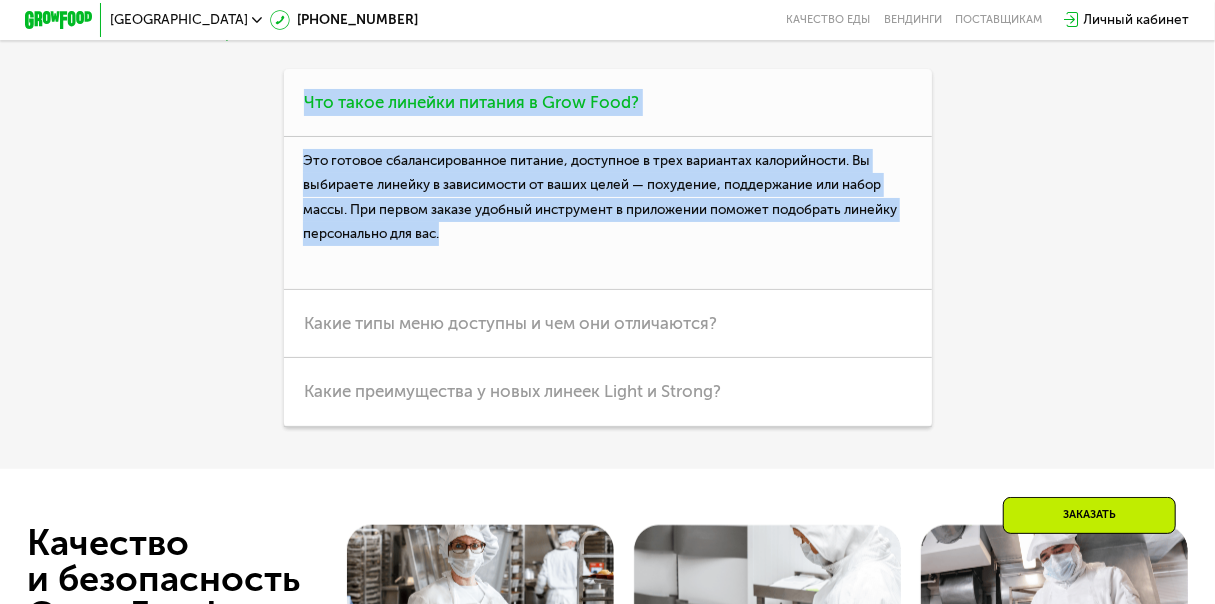 drag, startPoint x: 322, startPoint y: 154, endPoint x: 515, endPoint y: 318, distance: 253.26863 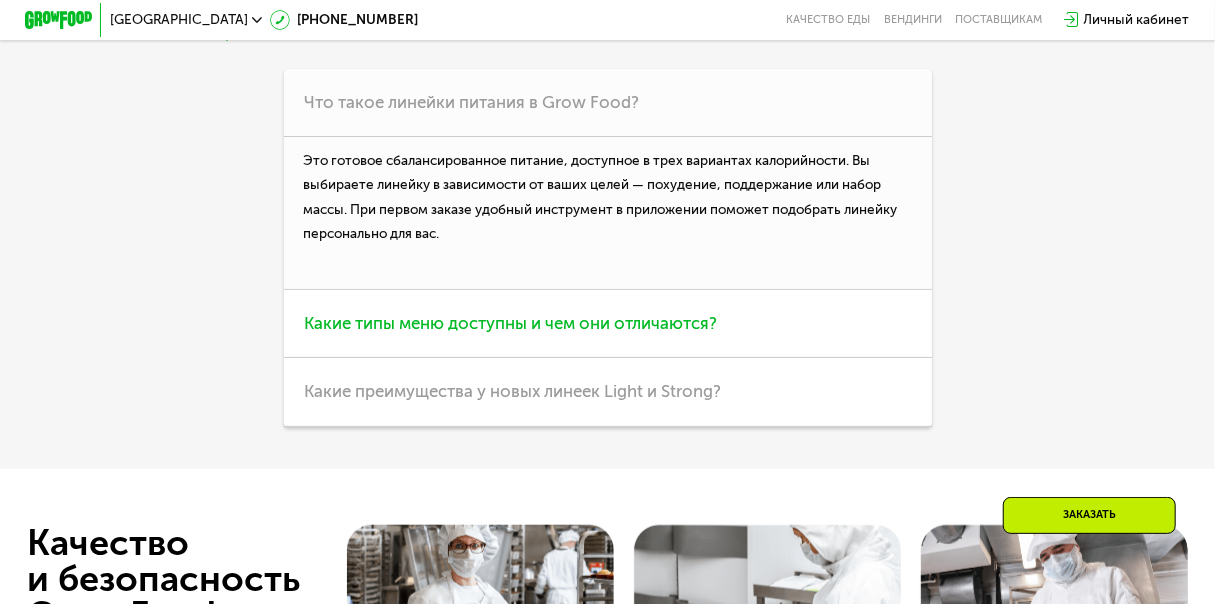 click on "Какие типы меню доступны и чем они отличаются?" at bounding box center (608, 324) 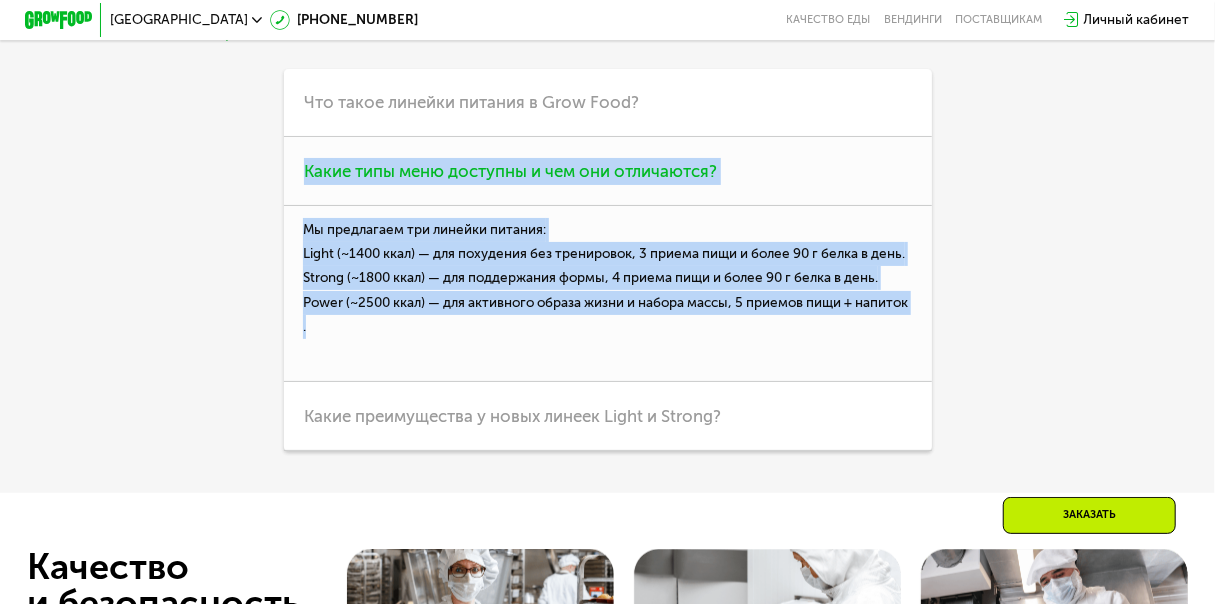 drag, startPoint x: 405, startPoint y: 408, endPoint x: 282, endPoint y: 235, distance: 212.26869 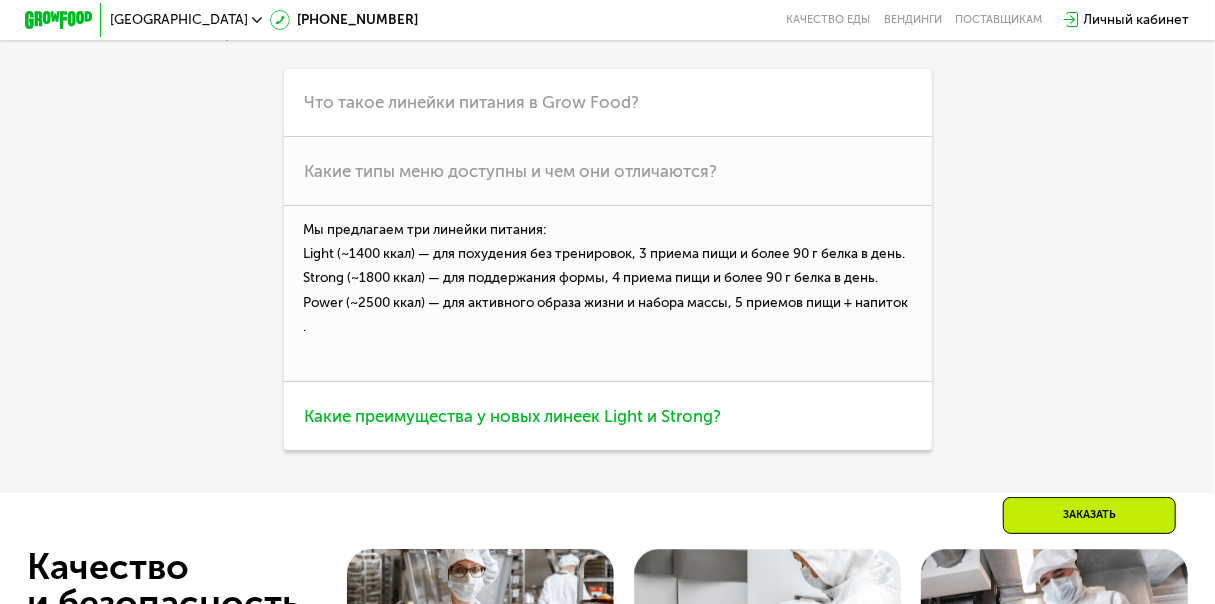 click on "Какие преимущества у новых линеек Light и Strong?" at bounding box center (608, 416) 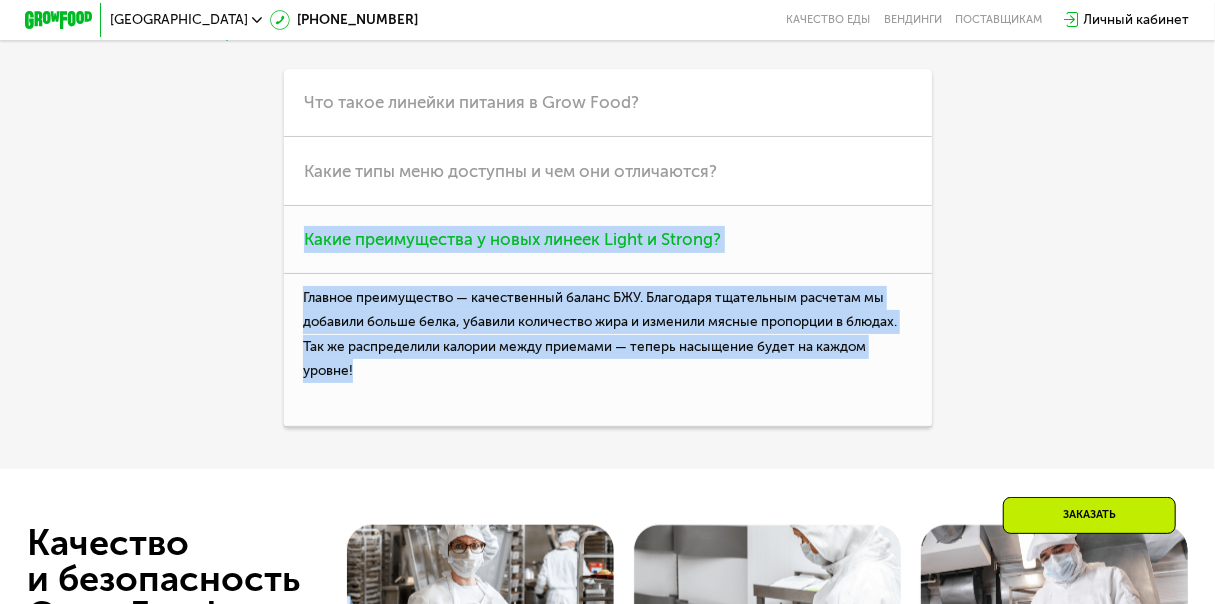 drag, startPoint x: 380, startPoint y: 422, endPoint x: 294, endPoint y: 276, distance: 169.44615 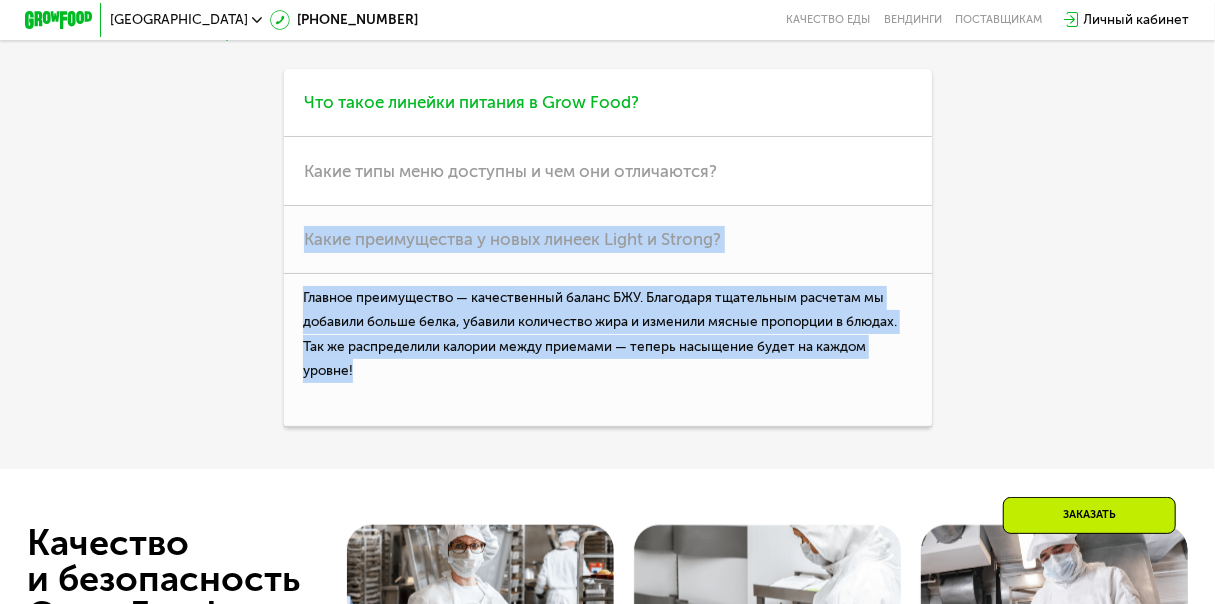 scroll, scrollTop: 4338, scrollLeft: 0, axis: vertical 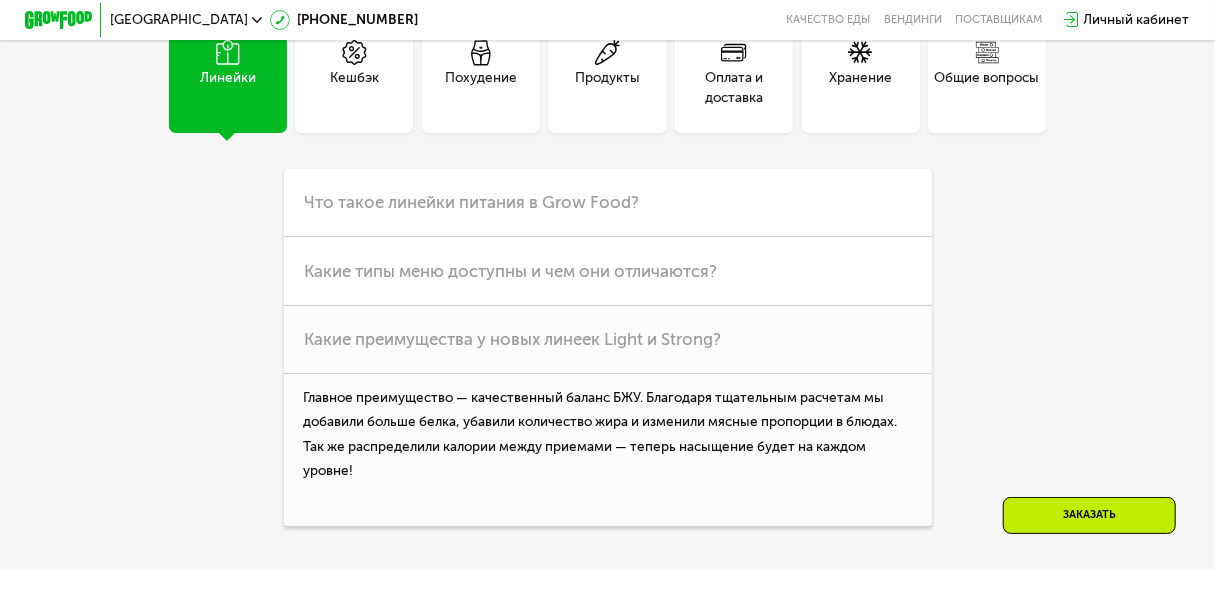click on "Кешбэк" at bounding box center (354, 88) 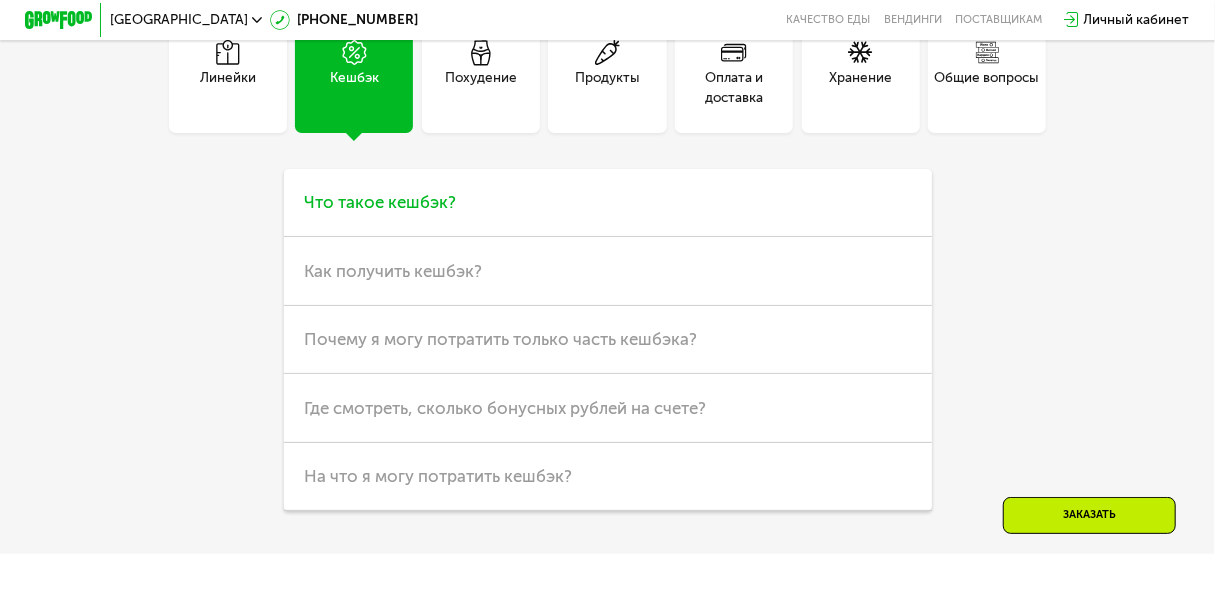click on "Что такое кешбэк?" at bounding box center [608, 203] 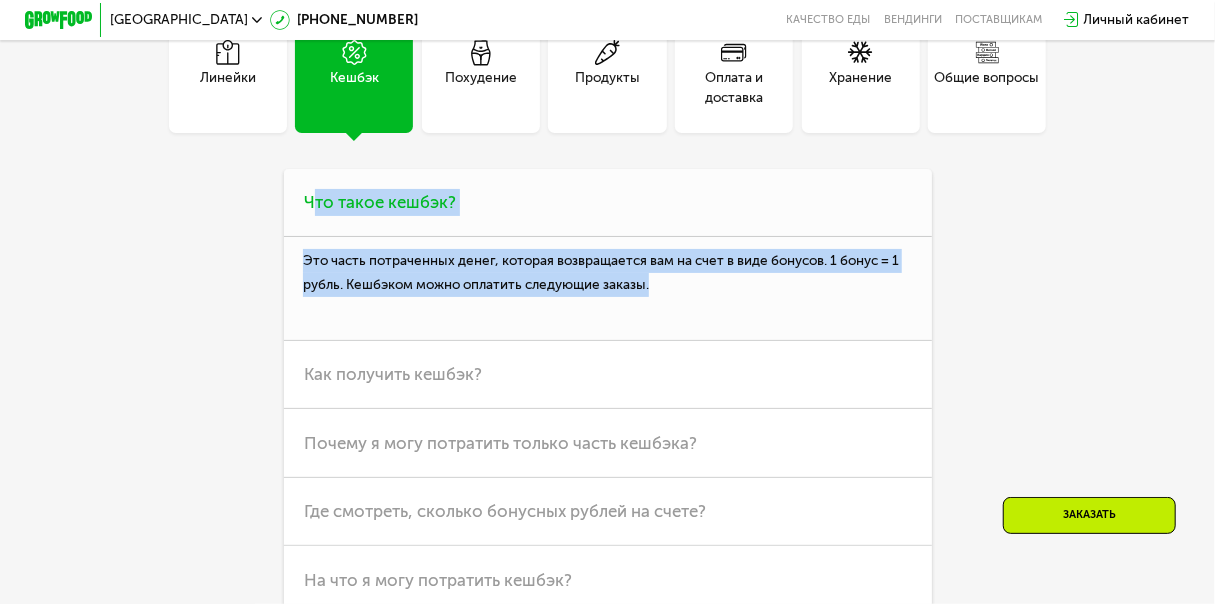 drag, startPoint x: 670, startPoint y: 350, endPoint x: 308, endPoint y: 252, distance: 375.03067 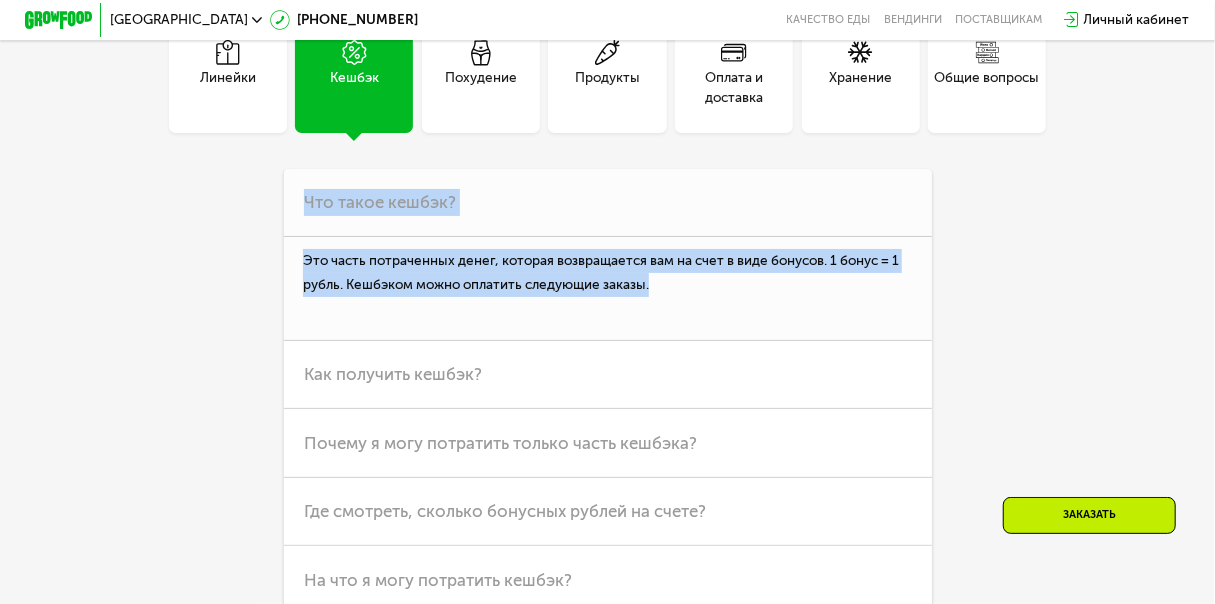 drag, startPoint x: 679, startPoint y: 344, endPoint x: 260, endPoint y: 238, distance: 432.2002 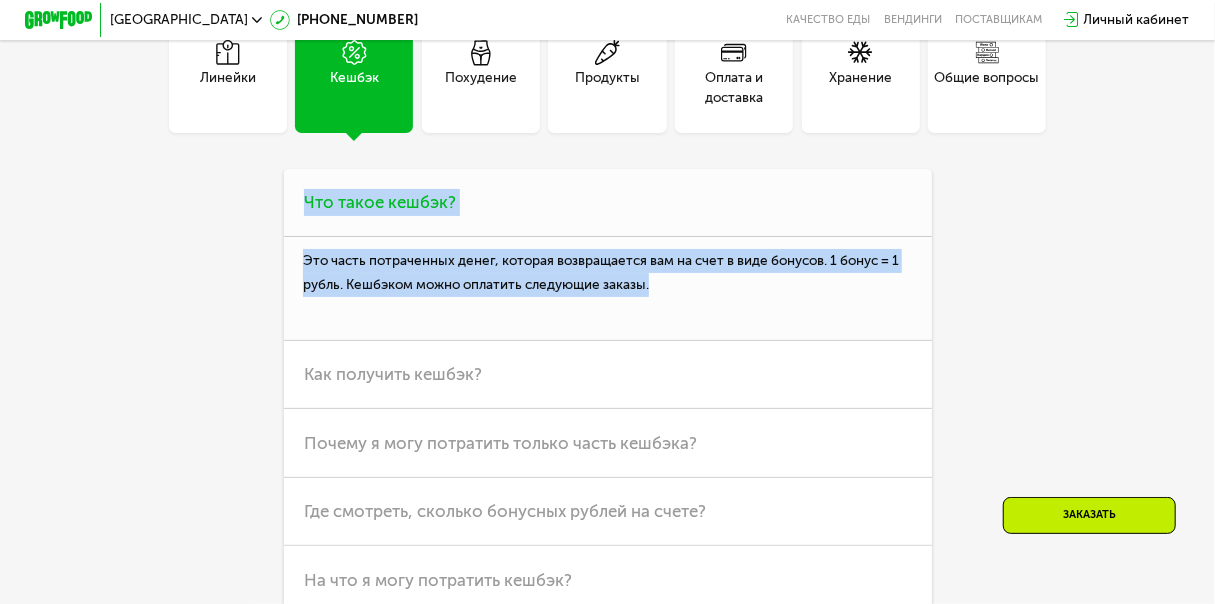 copy on "Что такое кешбэк? Это часть потраченных денег, которая возвращается вам на счет в виде бонусов. 1 бонус = 1 рубль. Кешбэком можно оплатить следующие заказы." 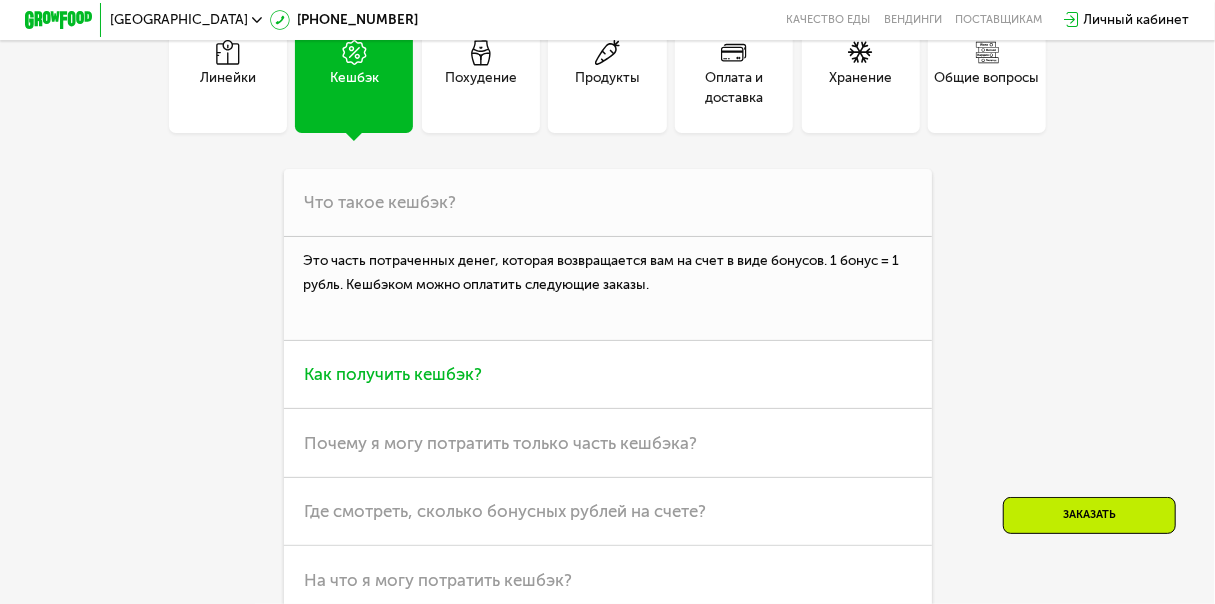 click on "Как получить кешбэк?" at bounding box center [608, 375] 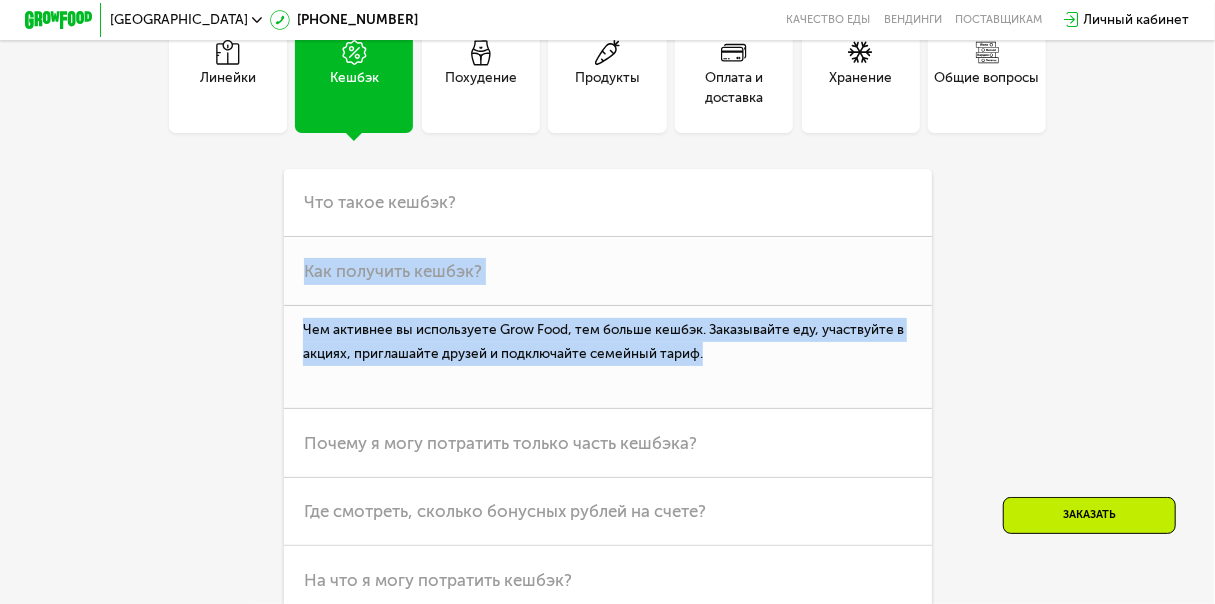 drag, startPoint x: 725, startPoint y: 406, endPoint x: 204, endPoint y: 322, distance: 527.72815 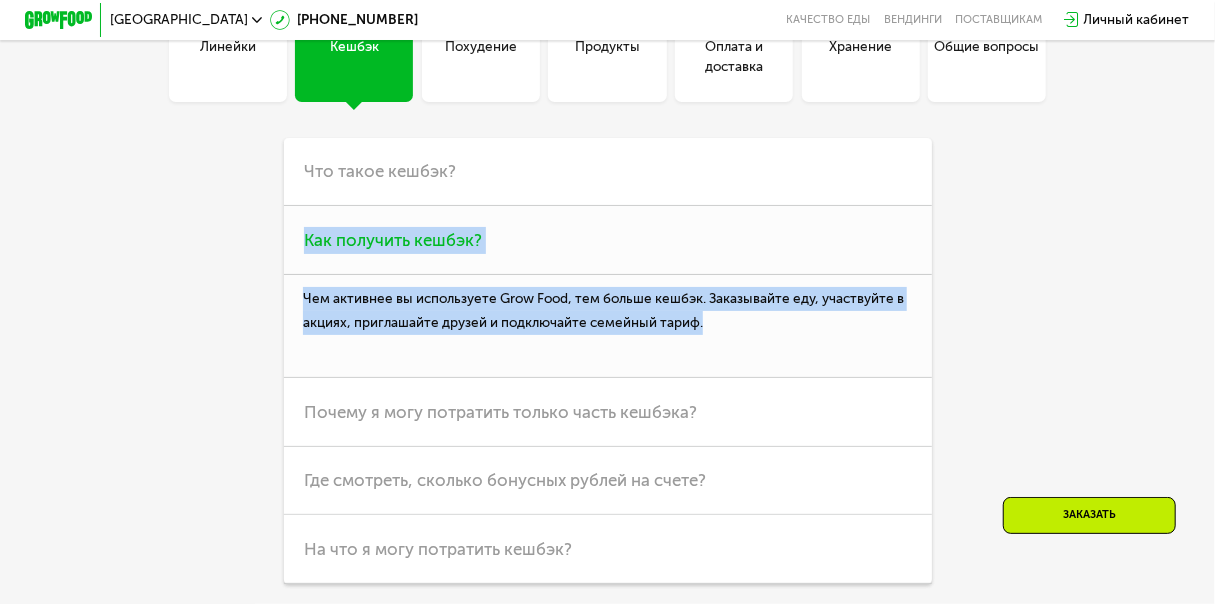 scroll, scrollTop: 4338, scrollLeft: 0, axis: vertical 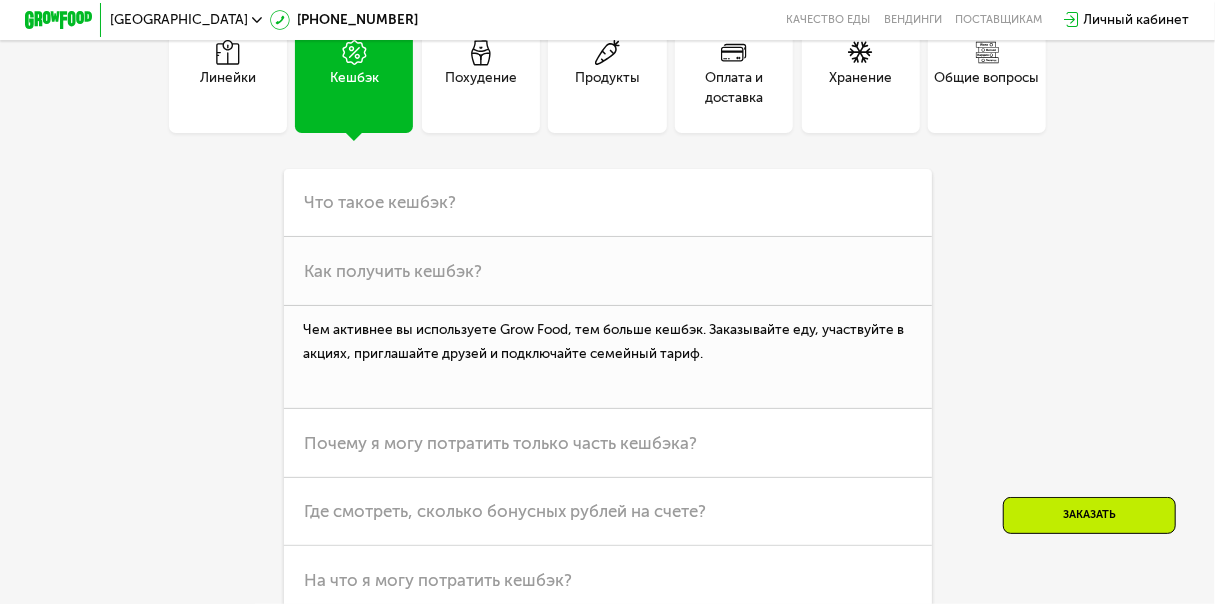 click on "Похудение" at bounding box center (481, 88) 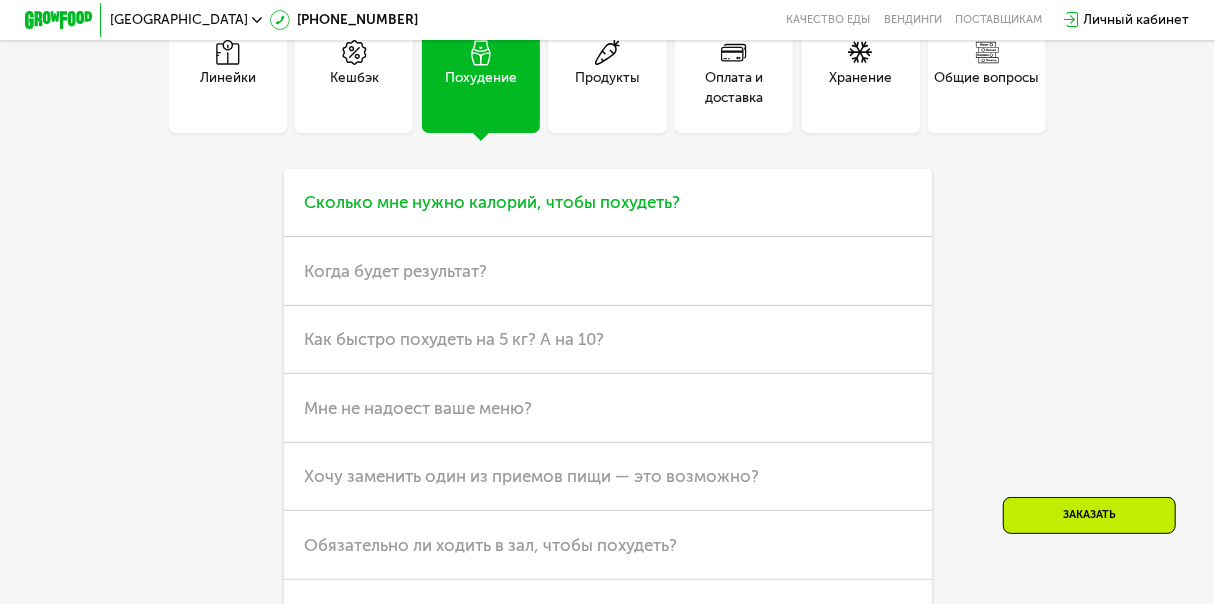 click on "Сколько мне нужно калорий, чтобы похудеть?" at bounding box center (492, 202) 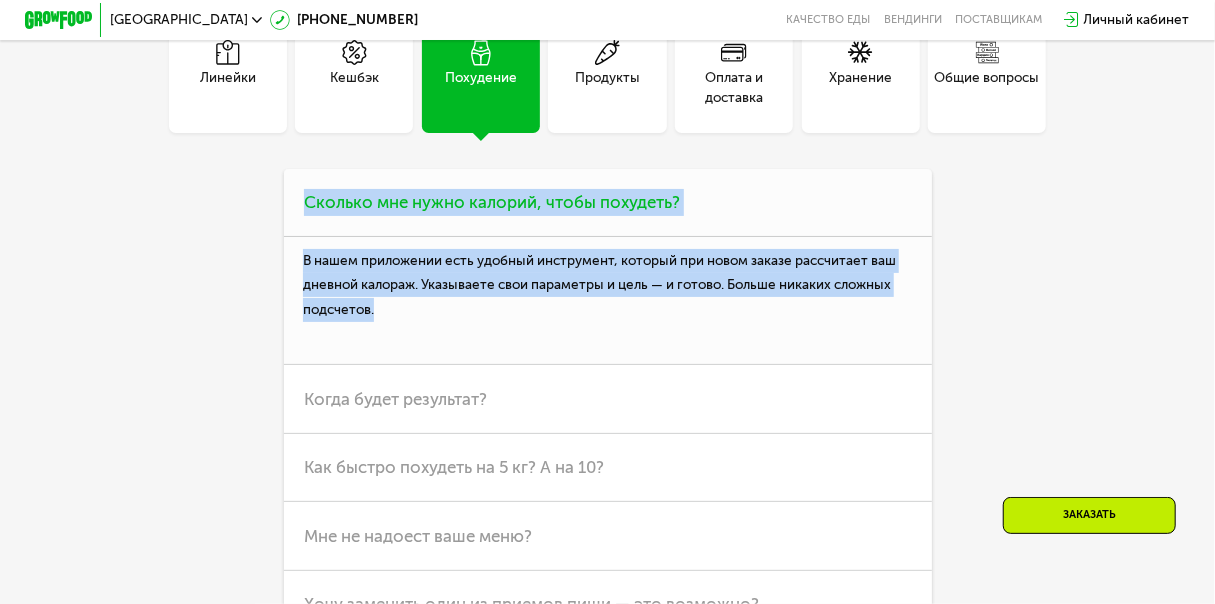 drag, startPoint x: 436, startPoint y: 369, endPoint x: 302, endPoint y: 254, distance: 176.58142 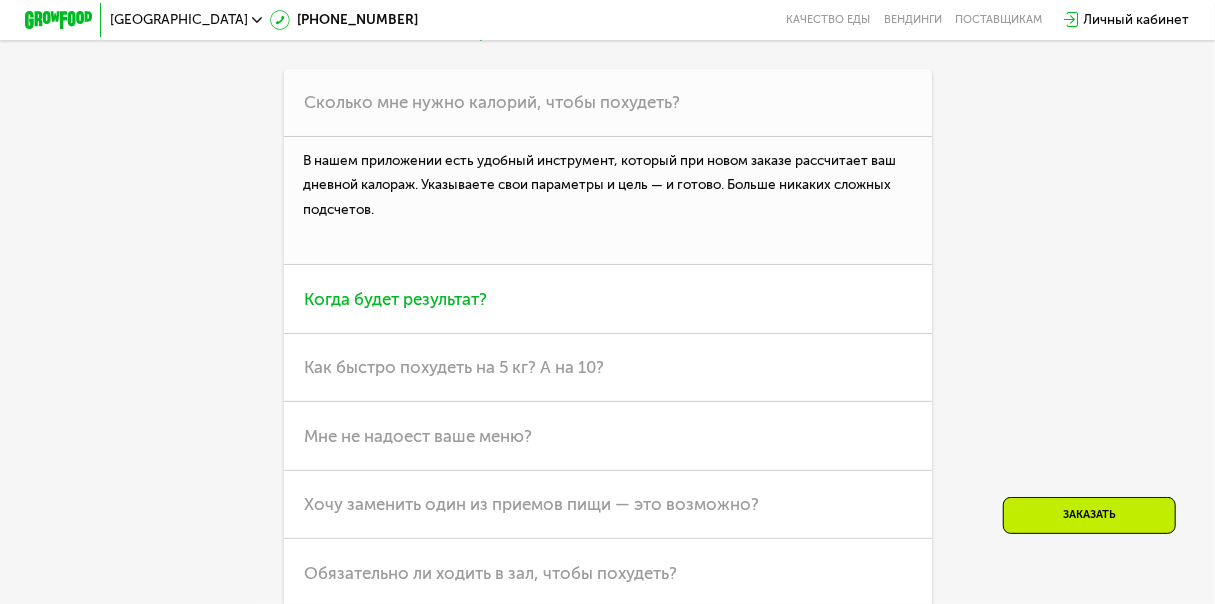 click on "Когда будет результат?" at bounding box center [395, 299] 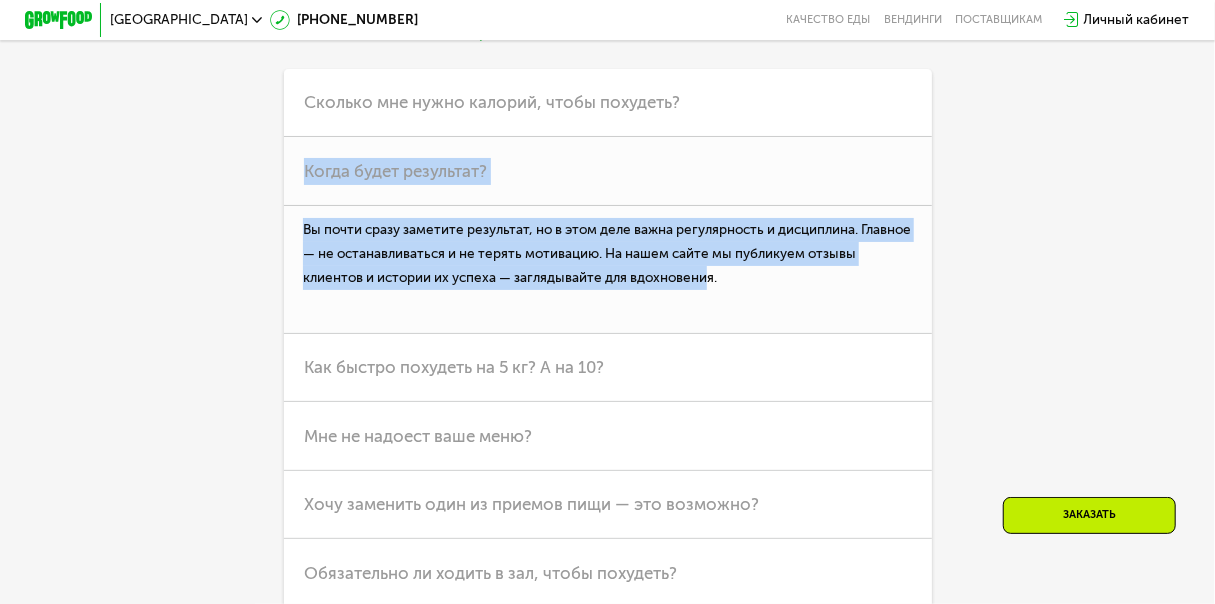 drag, startPoint x: 713, startPoint y: 337, endPoint x: 276, endPoint y: 235, distance: 448.74603 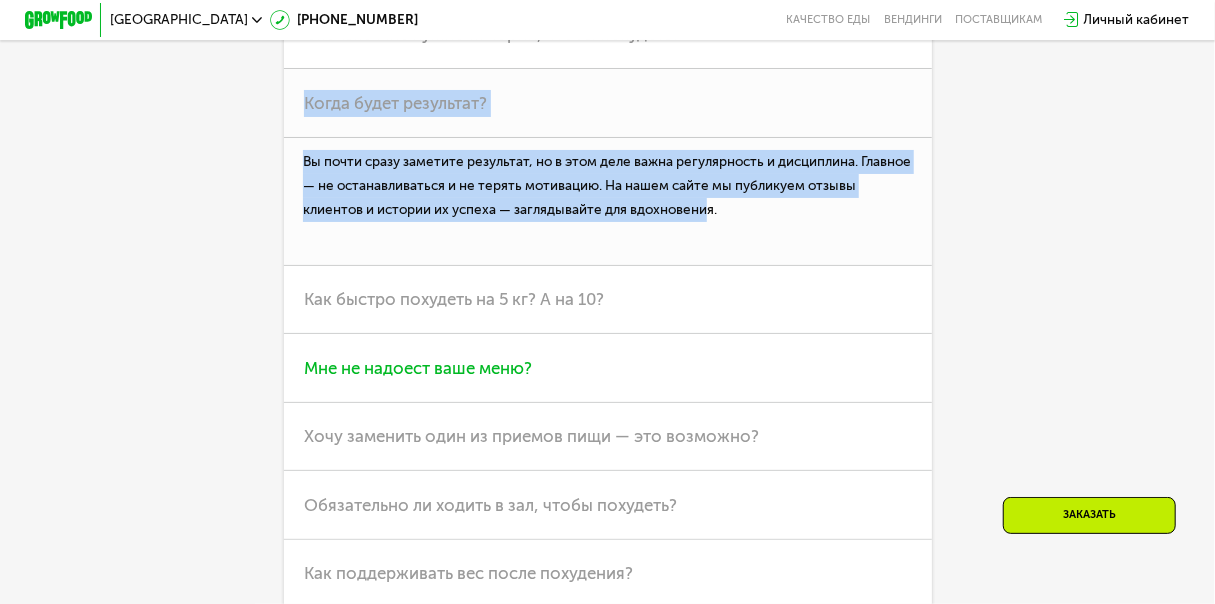 scroll, scrollTop: 4538, scrollLeft: 0, axis: vertical 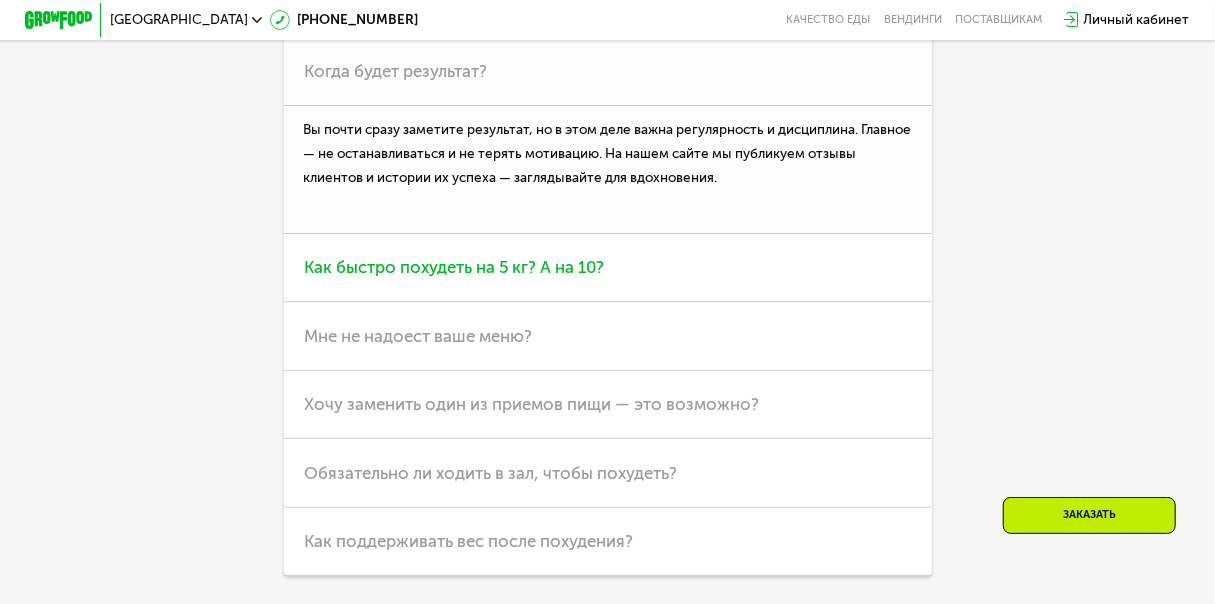 click on "Как быстро похудеть на 5 кг? А на 10?" at bounding box center (608, 268) 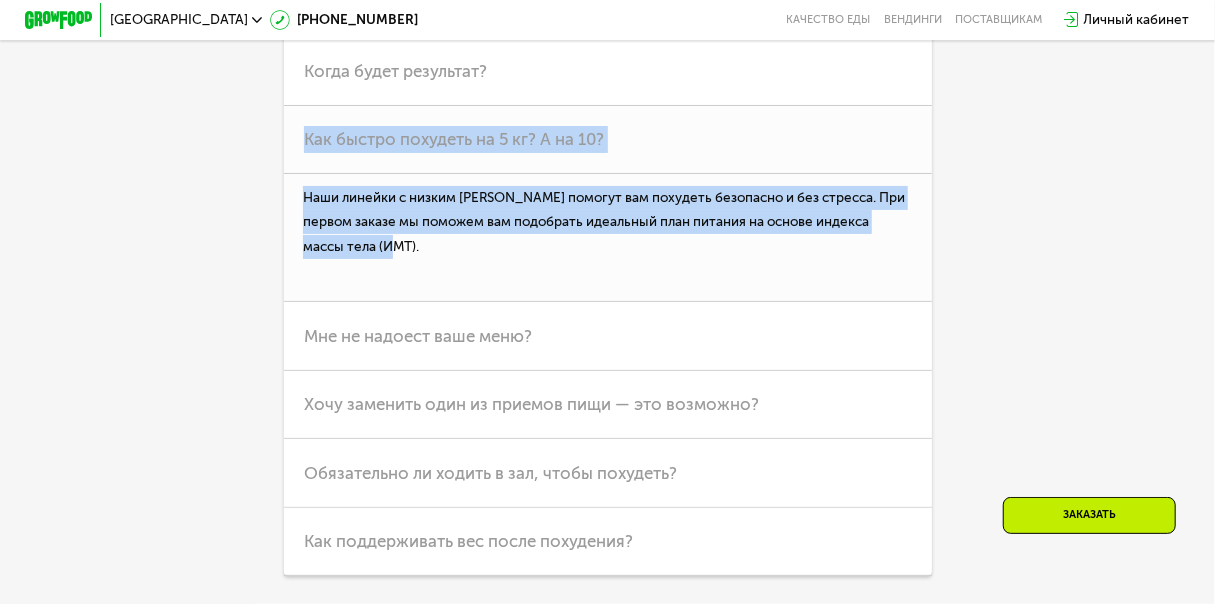 drag, startPoint x: 559, startPoint y: 320, endPoint x: 276, endPoint y: 167, distance: 321.71106 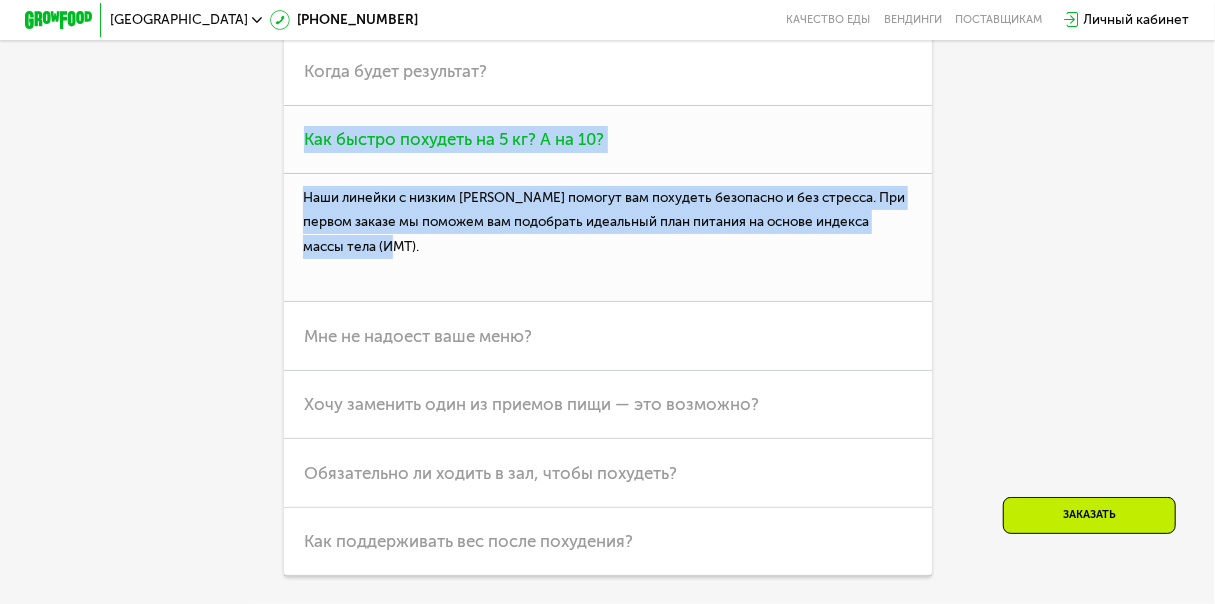 copy on "Как быстро похудеть на 5 кг? А на 10? Наши линейки с низким калоражем помогут вам похудеть безопасно и без стресса. При первом заказе мы поможем вам подобрать идеальный план питания на основе индекса массы тела (ИМТ)." 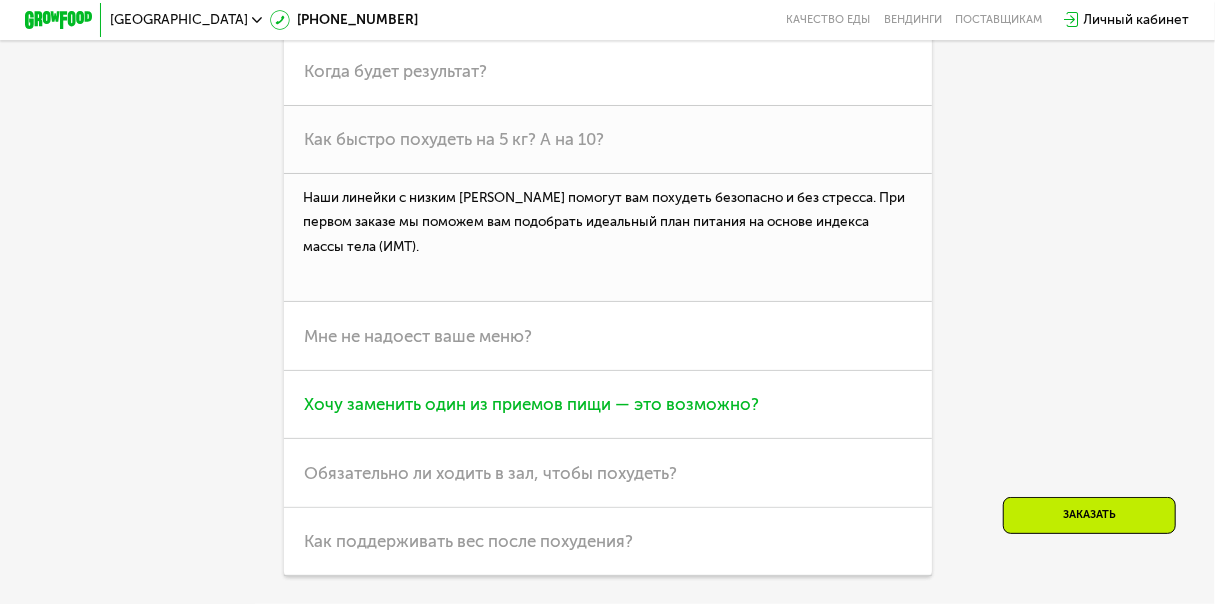 drag, startPoint x: 549, startPoint y: 439, endPoint x: 540, endPoint y: 428, distance: 14.21267 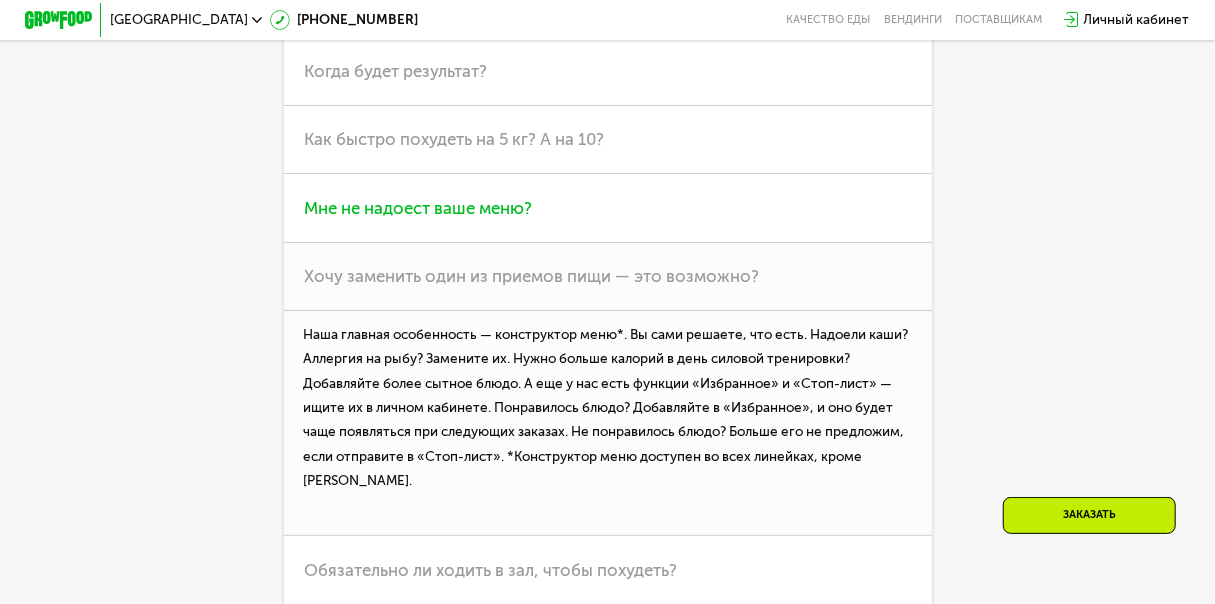 click on "Мне не надоест ваше меню?" at bounding box center (608, 208) 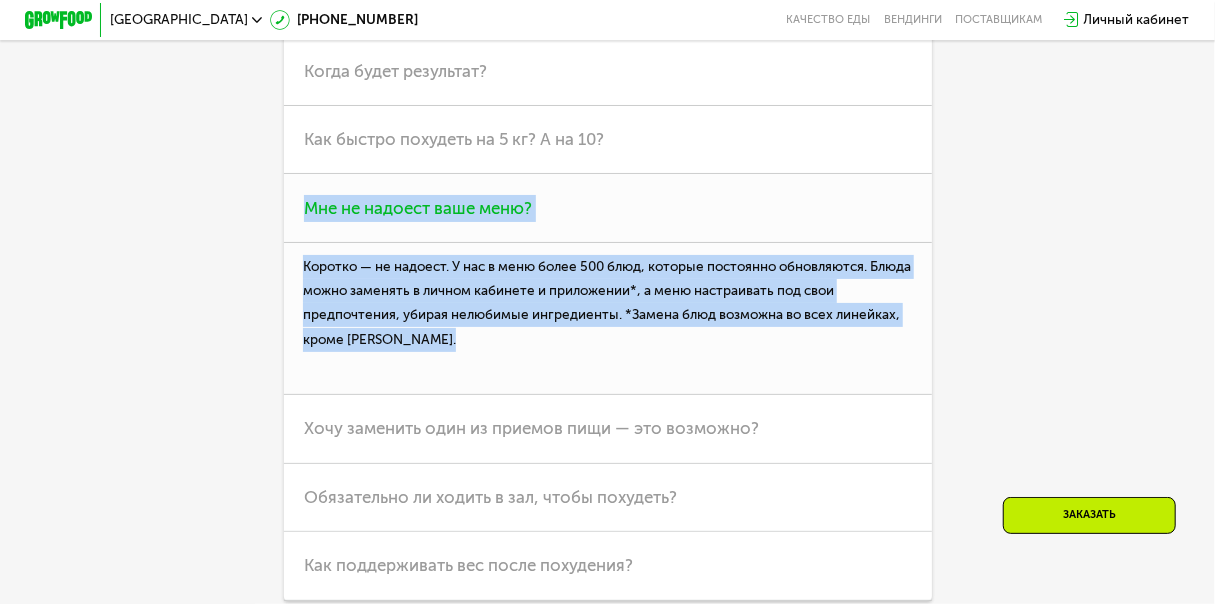 drag, startPoint x: 504, startPoint y: 400, endPoint x: 304, endPoint y: 256, distance: 246.44675 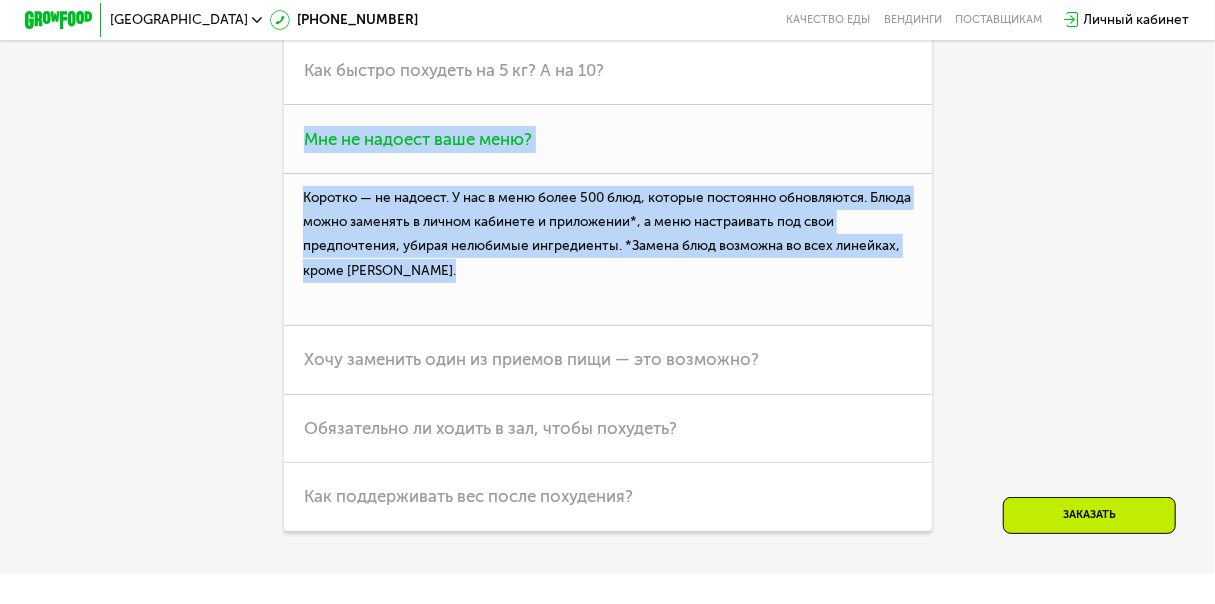 scroll, scrollTop: 4638, scrollLeft: 0, axis: vertical 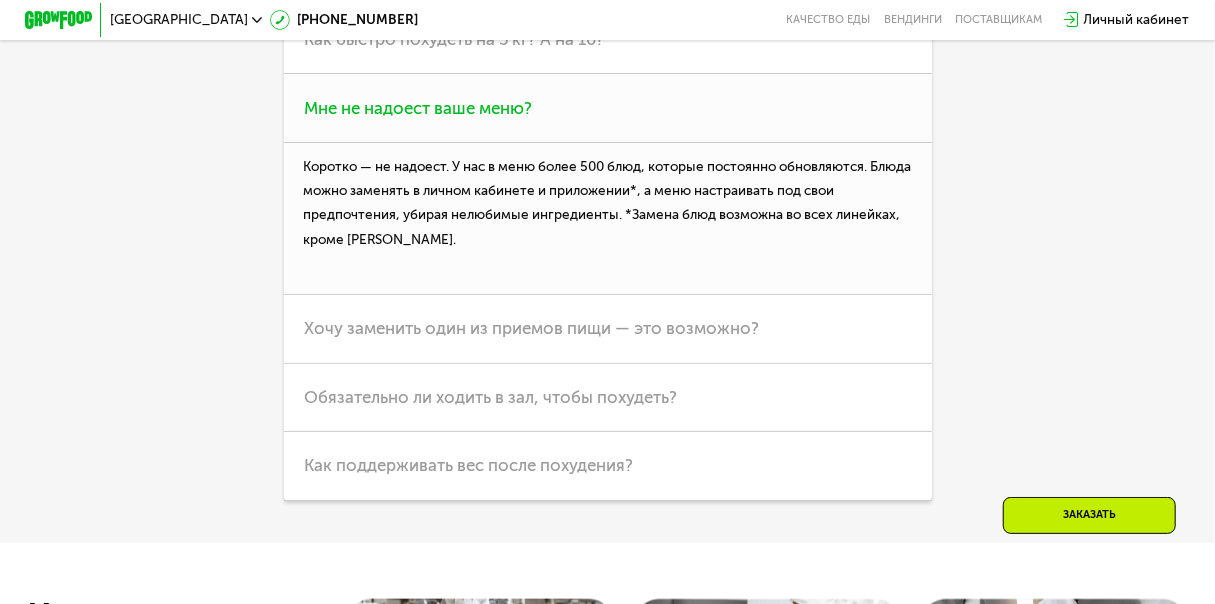 click on "Хочу заменить один из приемов пищи — это возможно?" at bounding box center [531, 328] 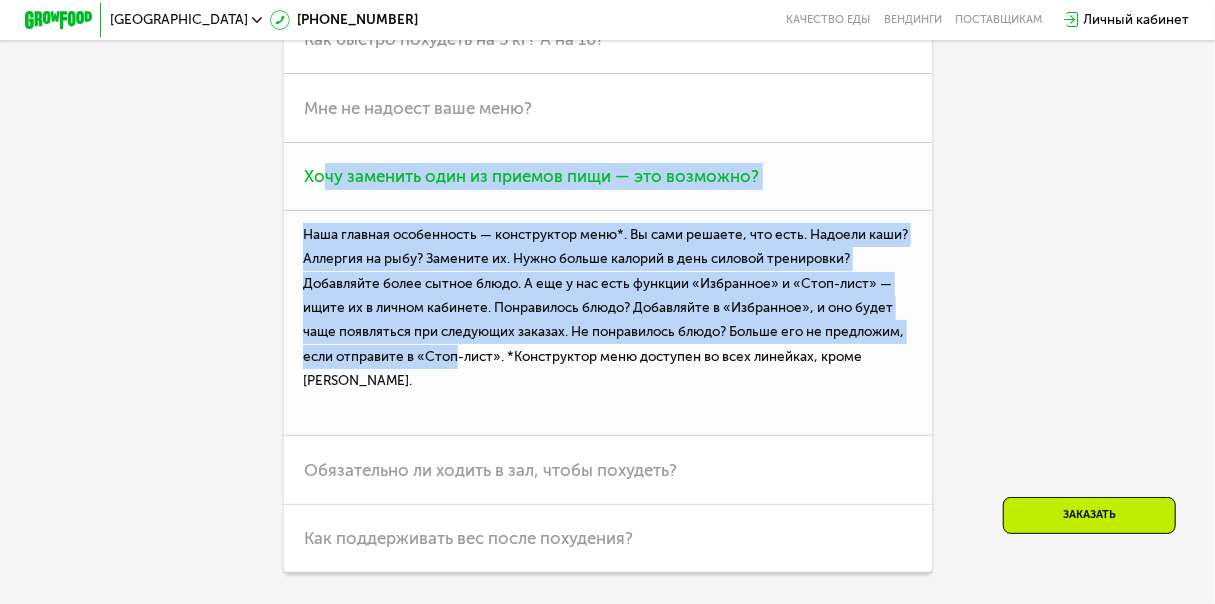 drag, startPoint x: 440, startPoint y: 412, endPoint x: 318, endPoint y: 240, distance: 210.87437 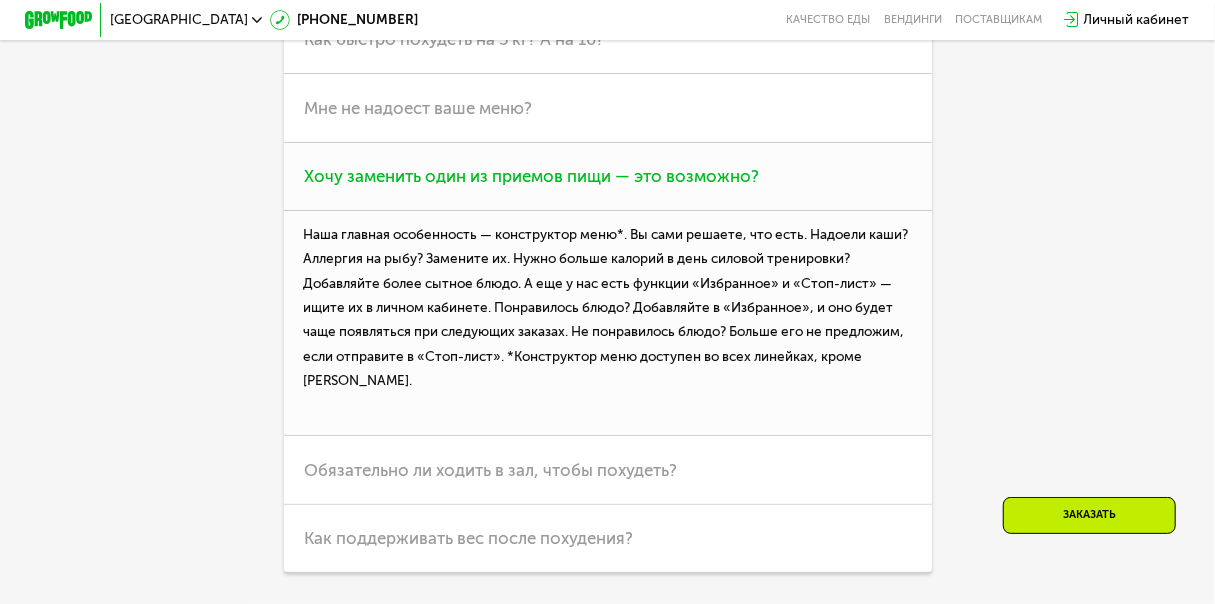 click on "Наша главная особенность — конструктор меню*. Вы сами решаете, что есть. Надоели каши? Аллергия на рыбу? Замените их. Нужно больше калорий в день силовой тренировки? Добавляйте более сытное блюдо.
А еще у нас есть функции «Избранное» и «Стоп-лист» — ищите их в личном кабинете. Понравилось блюдо? Добавляйте в «Избранное», и оно будет чаще появляться при следующих заказах. Не понравилось блюдо? Больше его не предложим, если отправите в «Стоп-лист».
*Конструктор меню доступен во всех линейках, кроме [PERSON_NAME]." at bounding box center (608, 323) 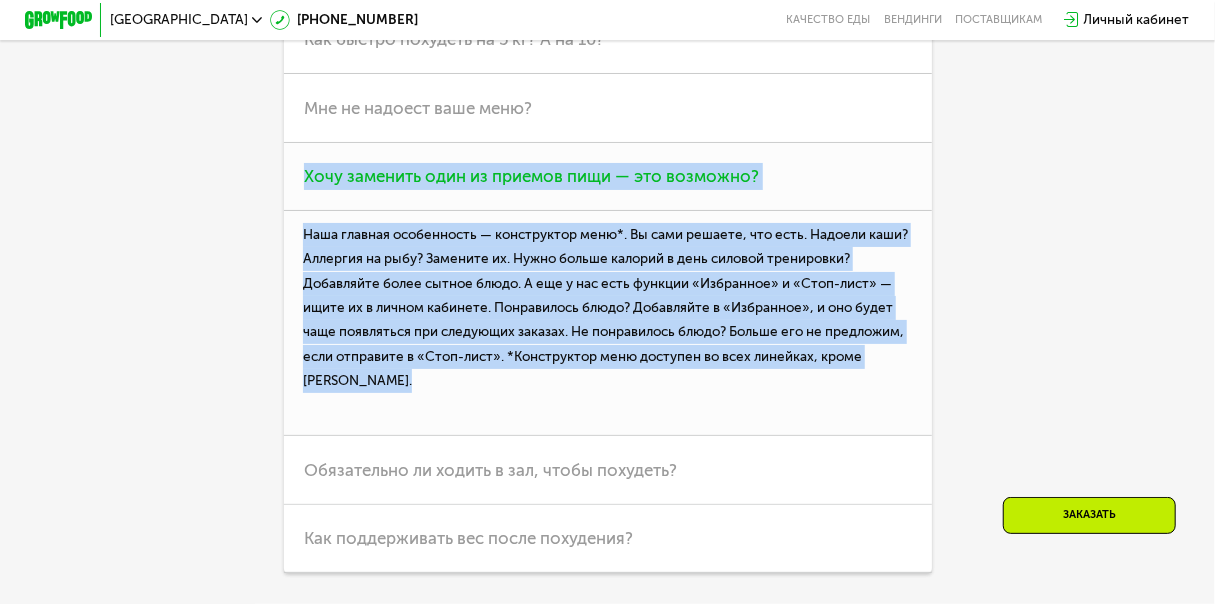 drag, startPoint x: 425, startPoint y: 435, endPoint x: 300, endPoint y: 232, distance: 238.39882 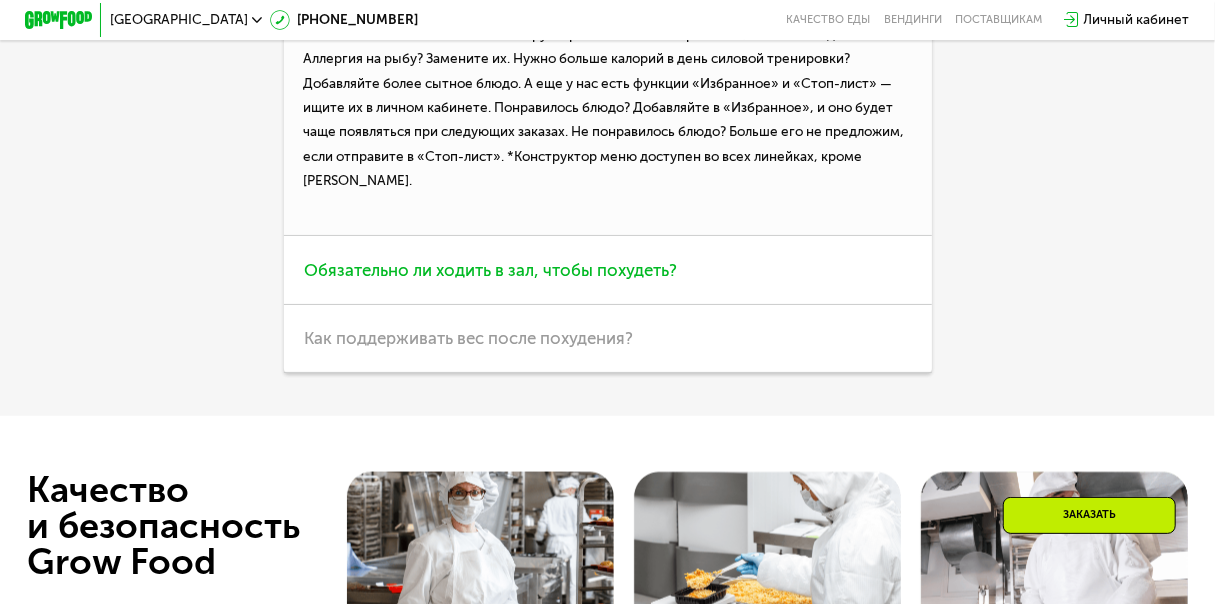 click on "Обязательно ли ходить в зал, чтобы похудеть?" at bounding box center [490, 270] 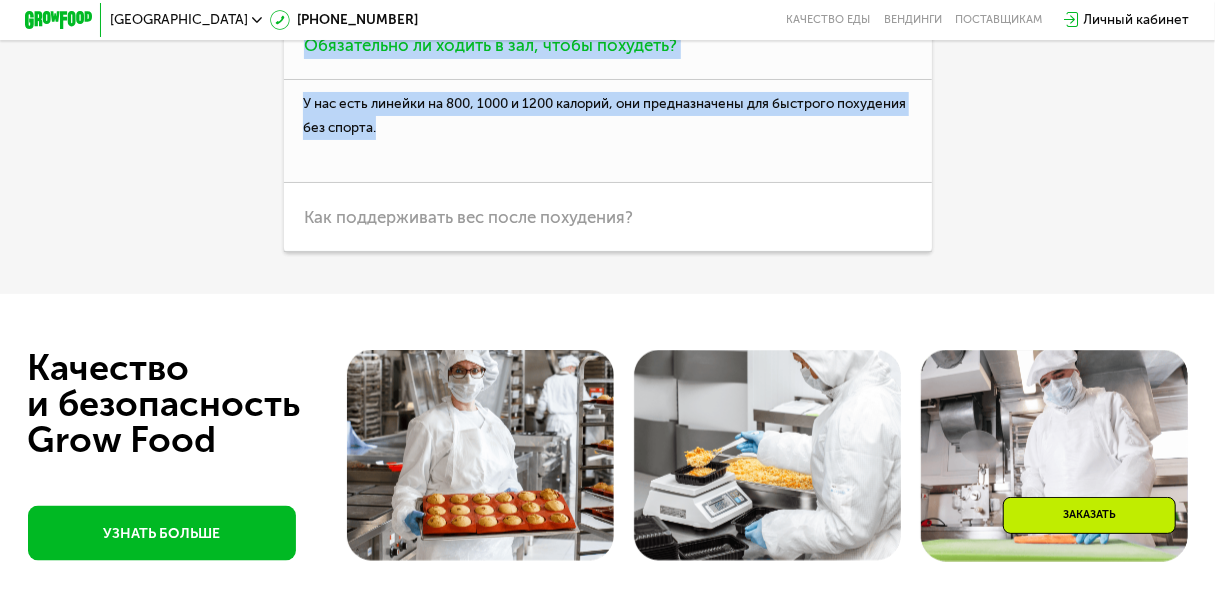 drag, startPoint x: 514, startPoint y: 220, endPoint x: 296, endPoint y: 96, distance: 250.79872 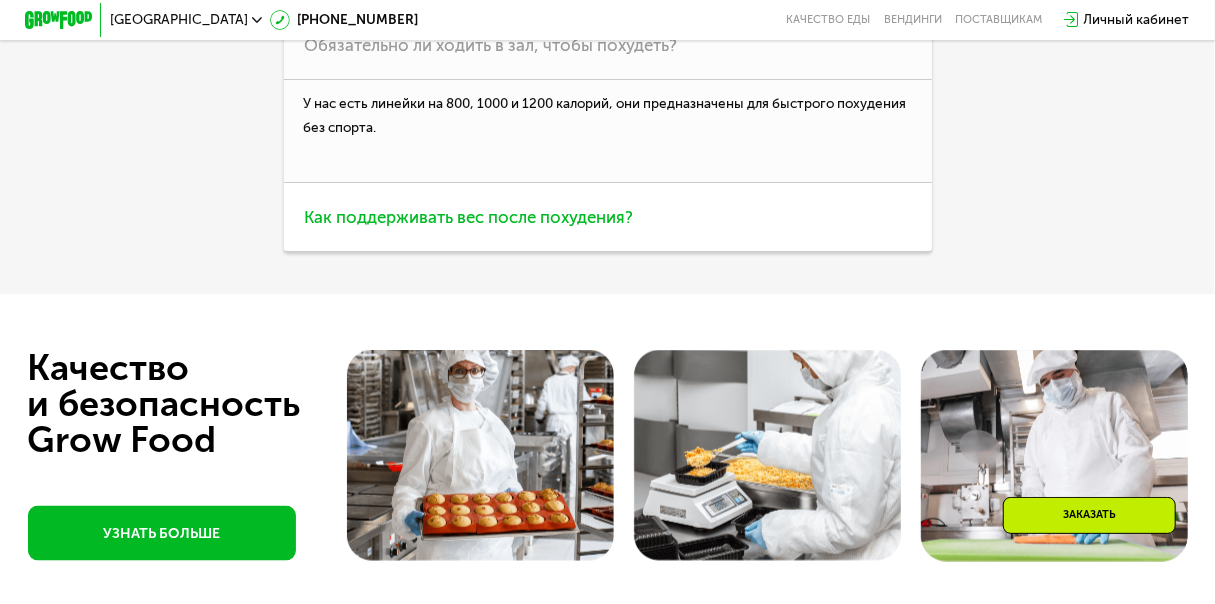 click on "Как поддерживать вес после похудения?" at bounding box center [468, 217] 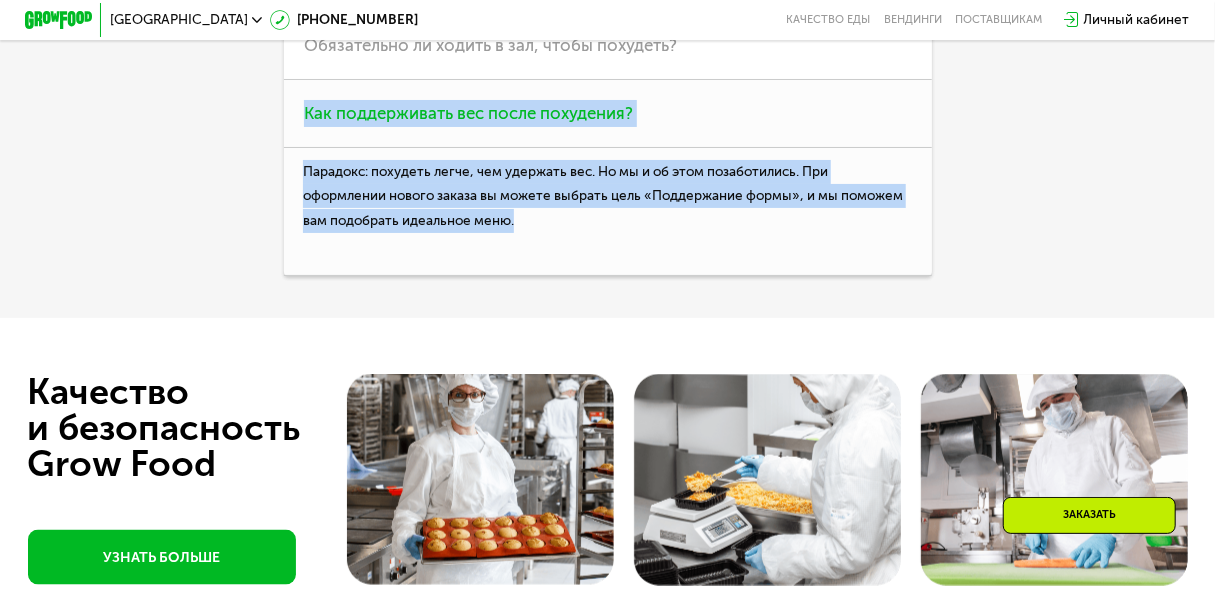 drag, startPoint x: 593, startPoint y: 284, endPoint x: 300, endPoint y: 176, distance: 312.27072 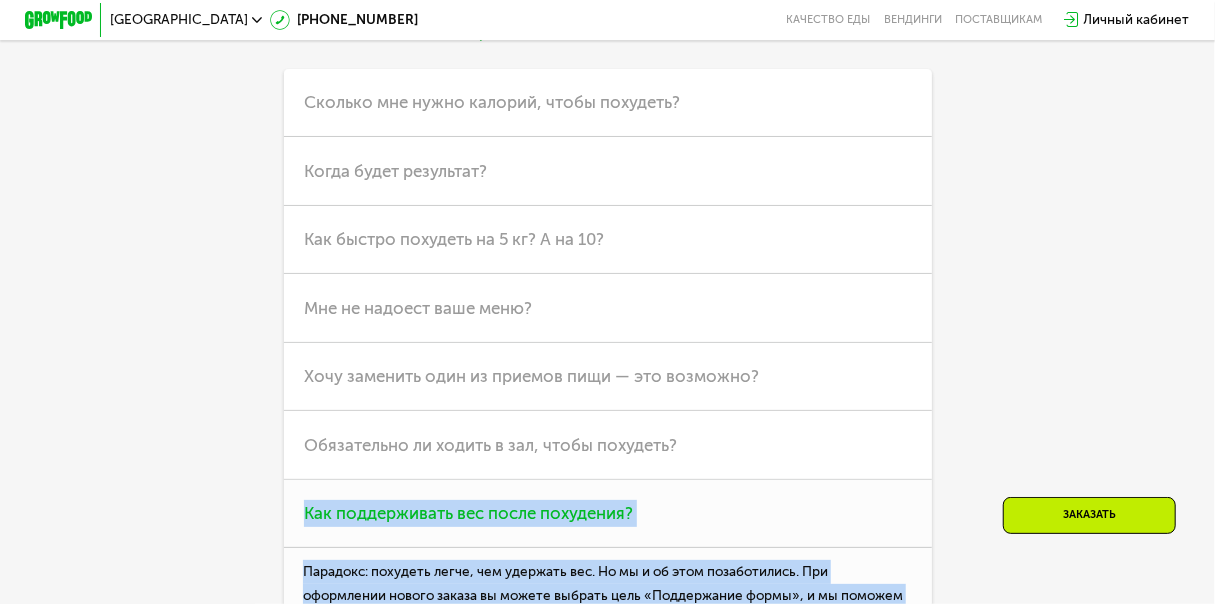 scroll, scrollTop: 4138, scrollLeft: 0, axis: vertical 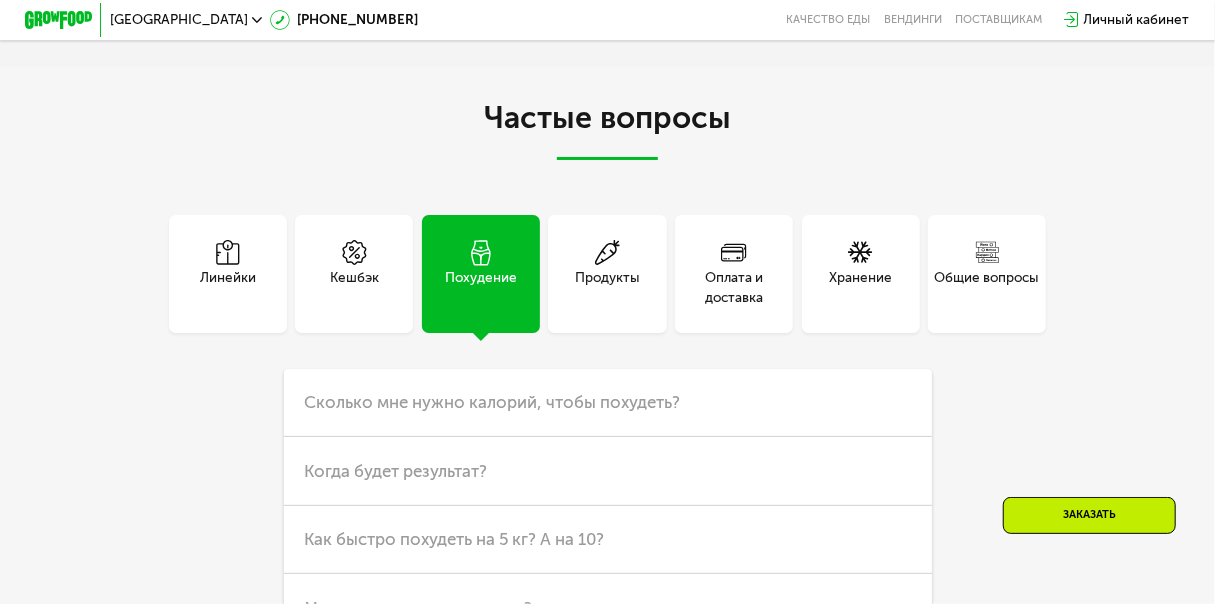click on "Продукты" at bounding box center [607, 288] 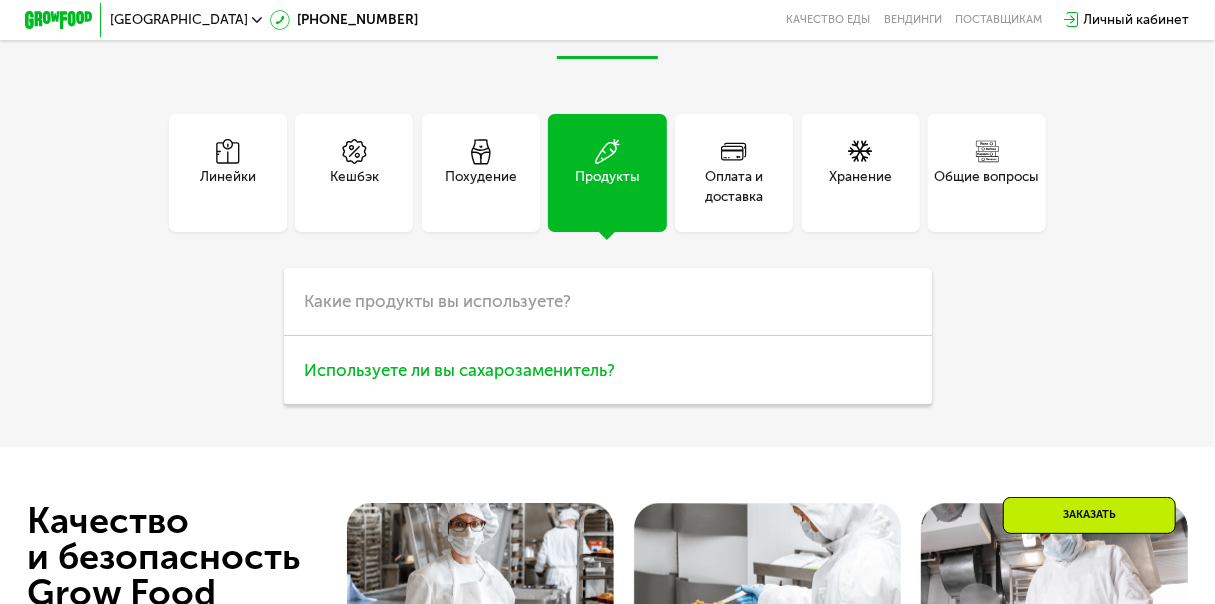 scroll, scrollTop: 4338, scrollLeft: 0, axis: vertical 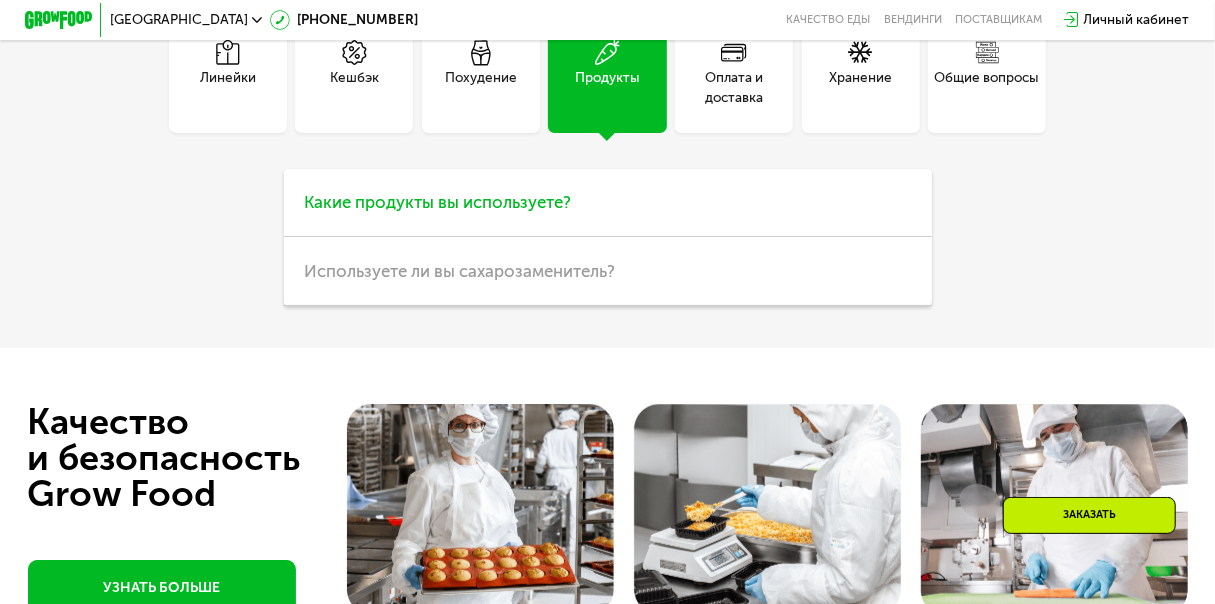 click on "Какие продукты вы используете?" at bounding box center (608, 203) 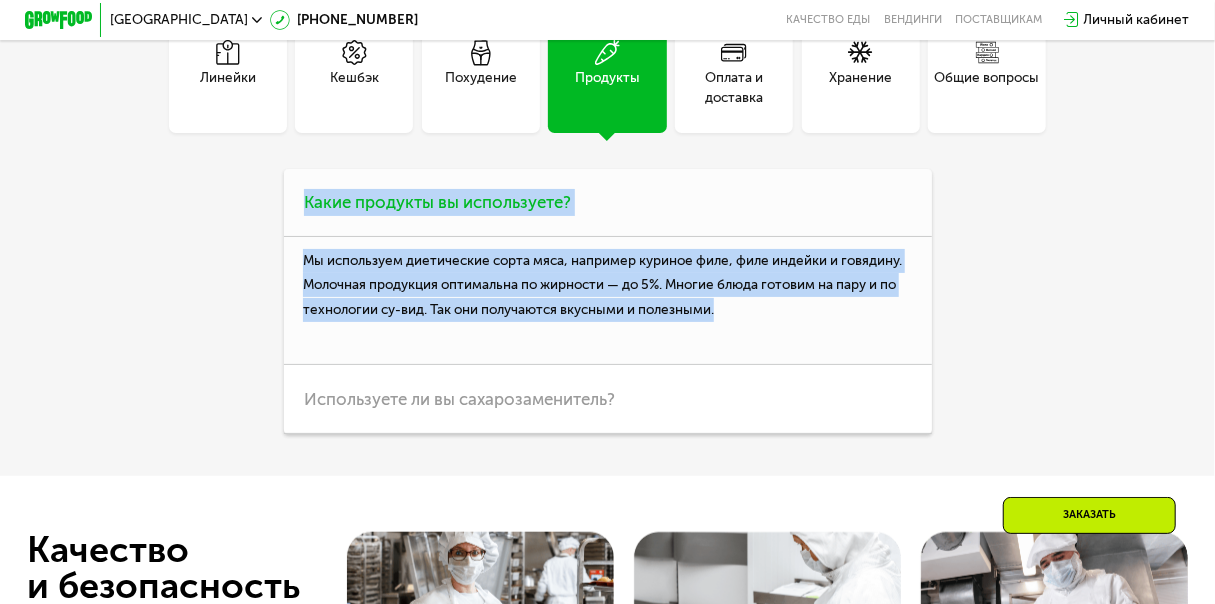 drag, startPoint x: 666, startPoint y: 348, endPoint x: 300, endPoint y: 254, distance: 377.8783 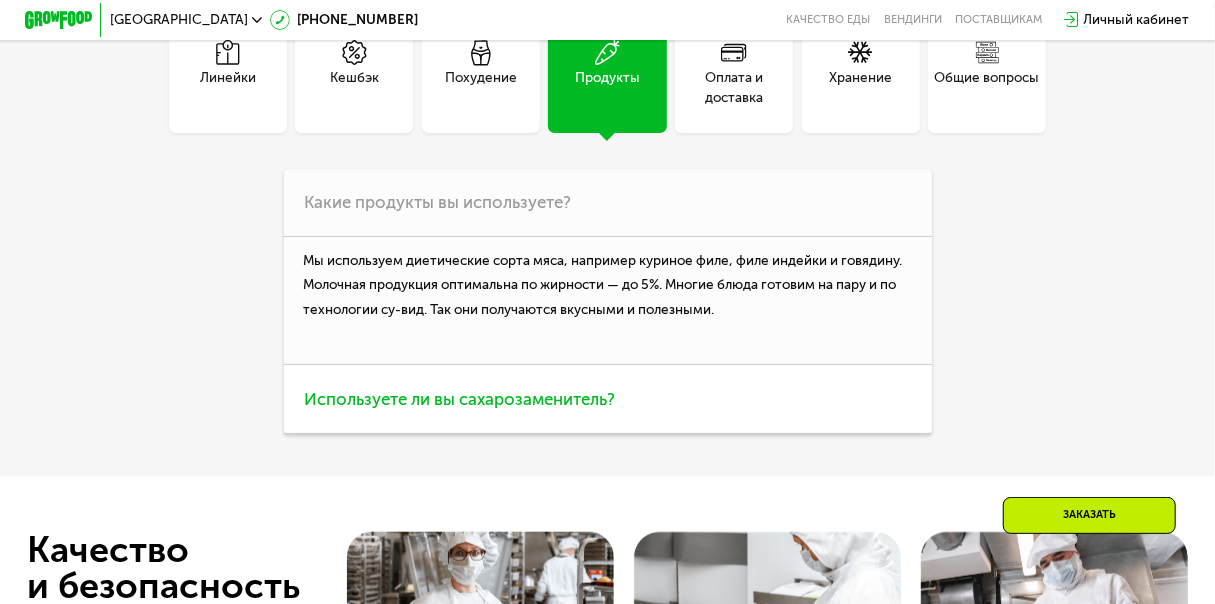 click on "Используете ли вы сахарозаменитель?" at bounding box center (608, 399) 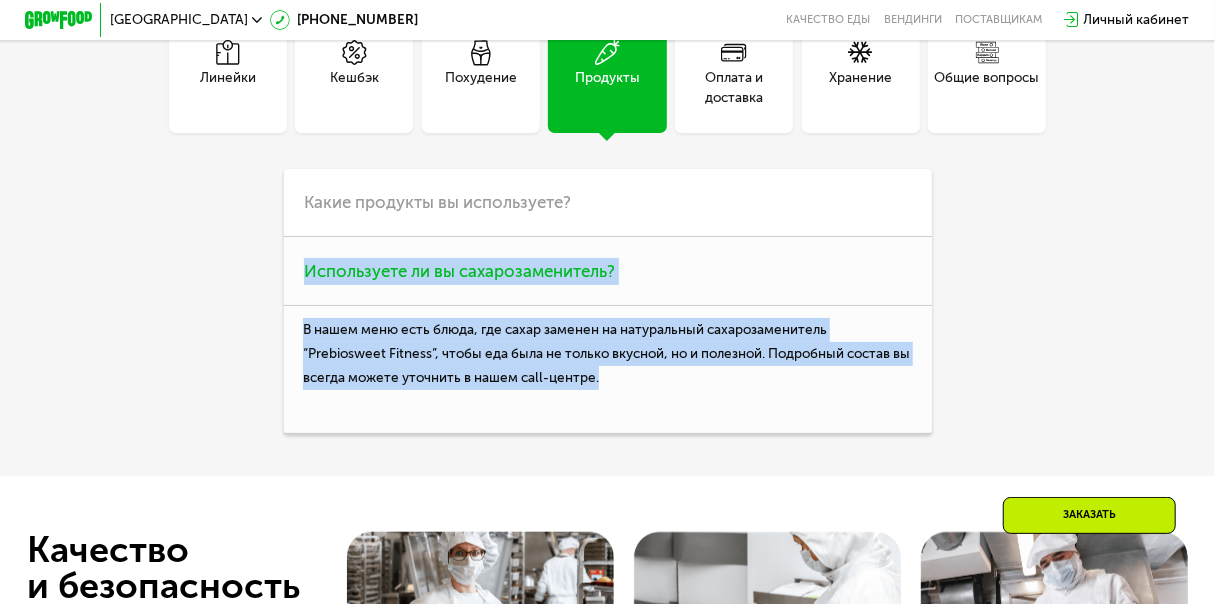 drag, startPoint x: 634, startPoint y: 442, endPoint x: 297, endPoint y: 318, distance: 359.0891 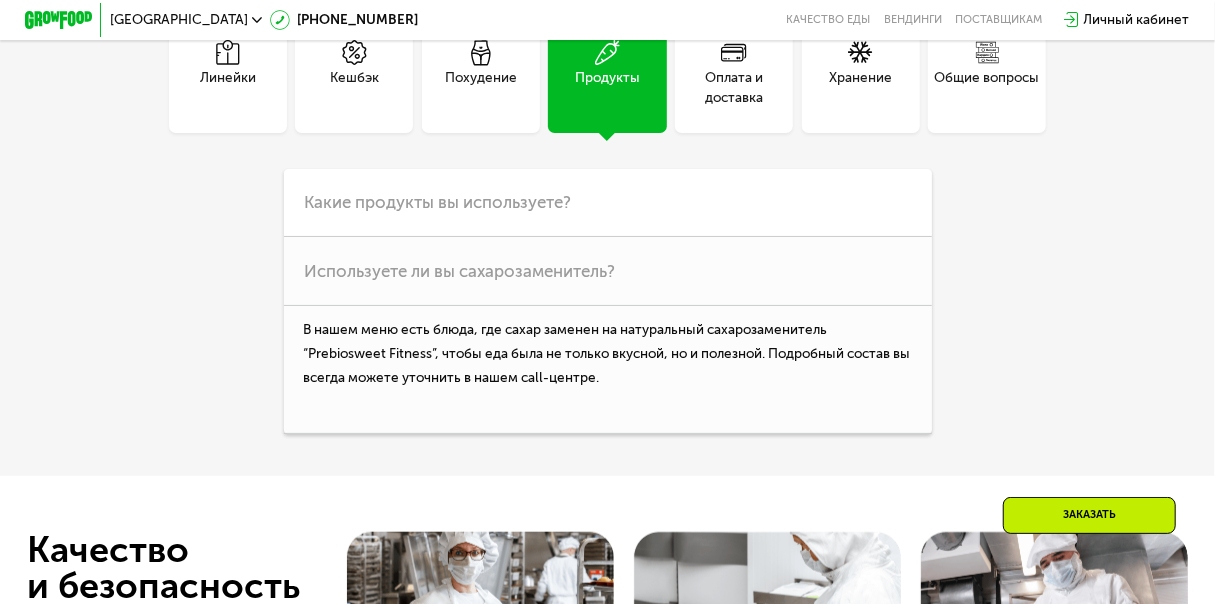 click on "Оплата и доставка" at bounding box center [734, 88] 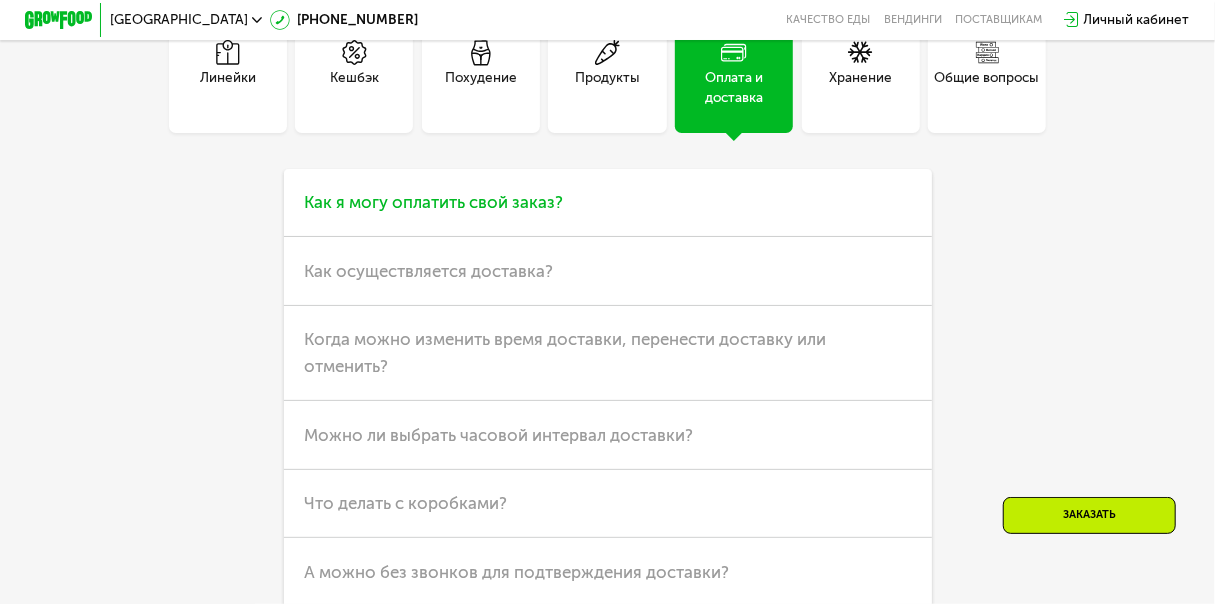 click on "Как я могу оплатить свой заказ?" at bounding box center [433, 202] 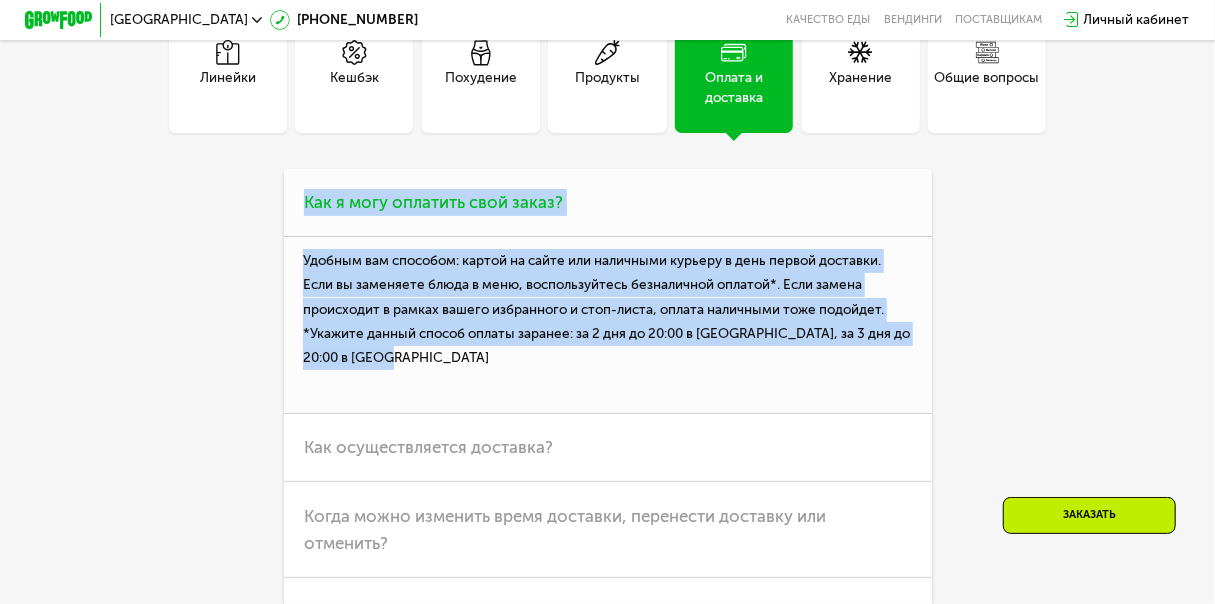 drag, startPoint x: 426, startPoint y: 418, endPoint x: 288, endPoint y: 260, distance: 209.78084 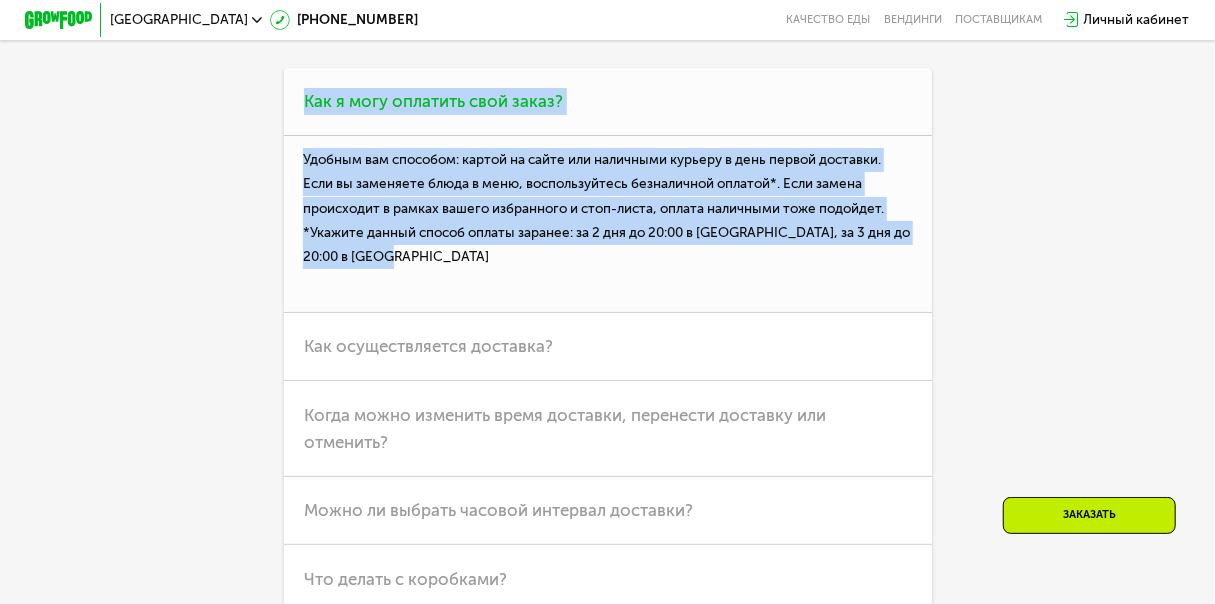 scroll, scrollTop: 4538, scrollLeft: 0, axis: vertical 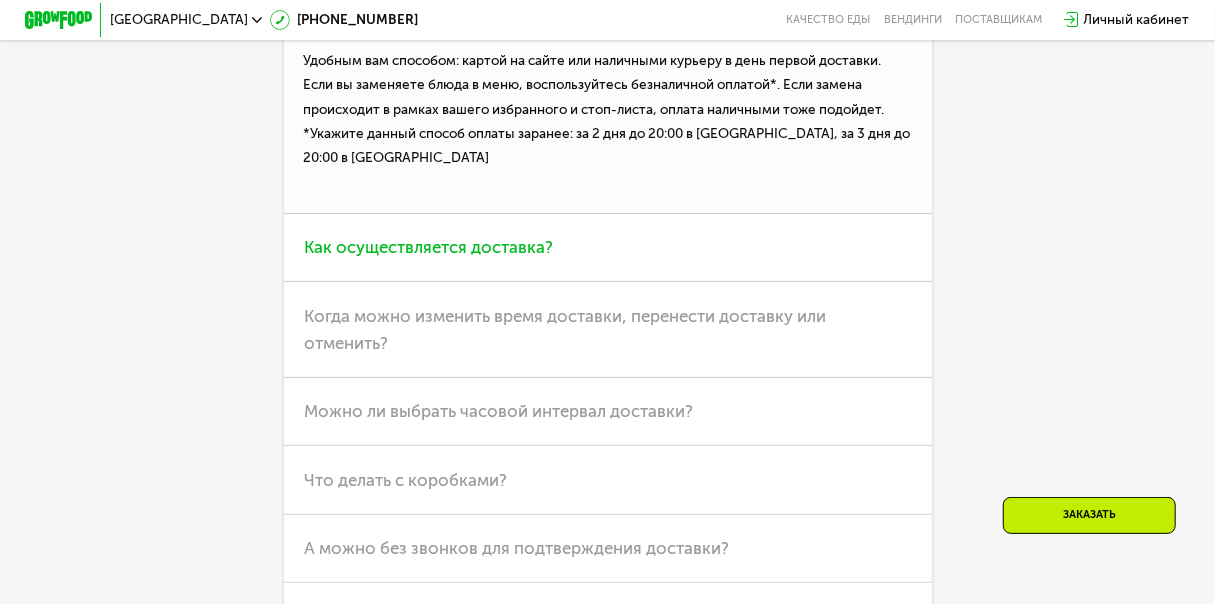 click on "Как осуществляется доставка?" at bounding box center (608, 248) 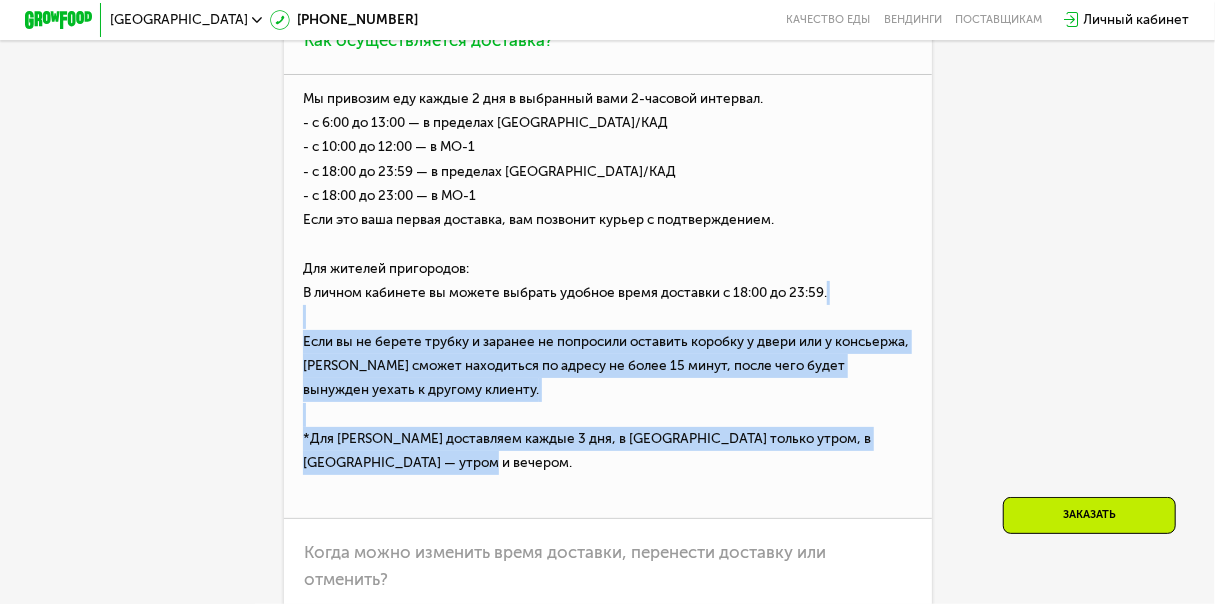 scroll, scrollTop: 4538, scrollLeft: 0, axis: vertical 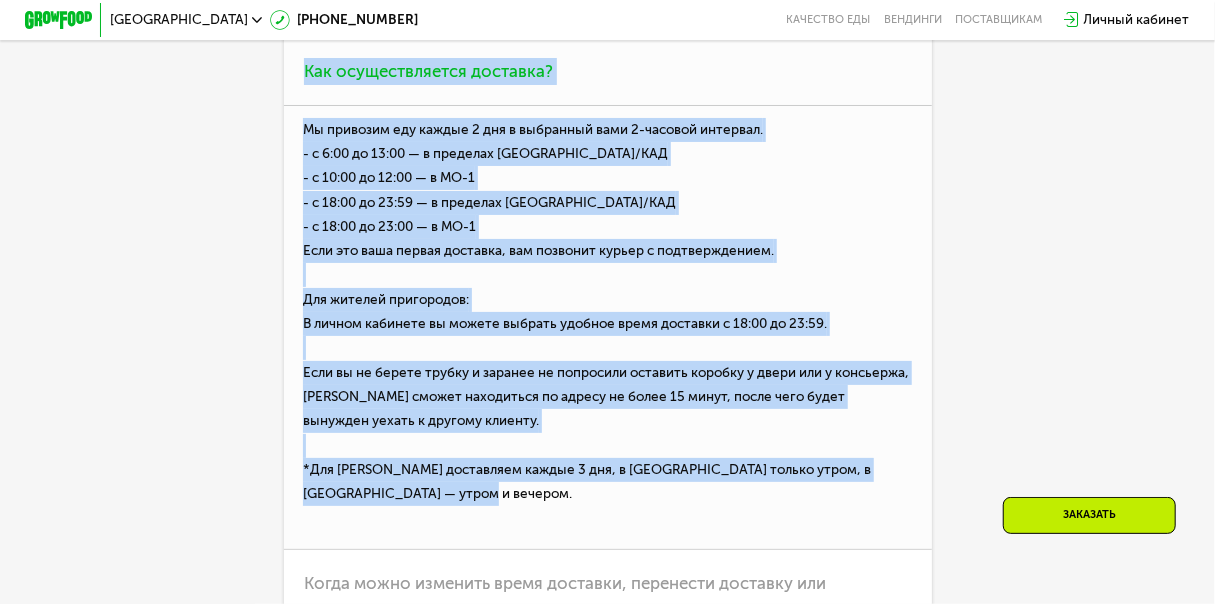 drag, startPoint x: 452, startPoint y: 454, endPoint x: 296, endPoint y: 133, distance: 356.89914 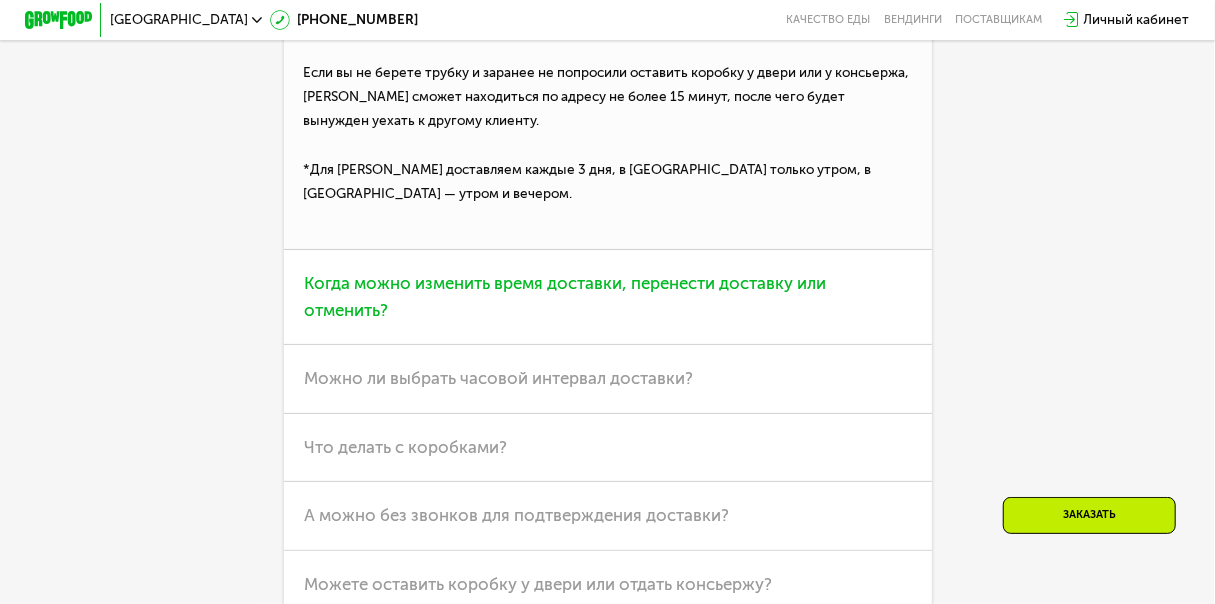 click on "Когда можно изменить время доставки, перенести доставку или отменить?" at bounding box center (608, 298) 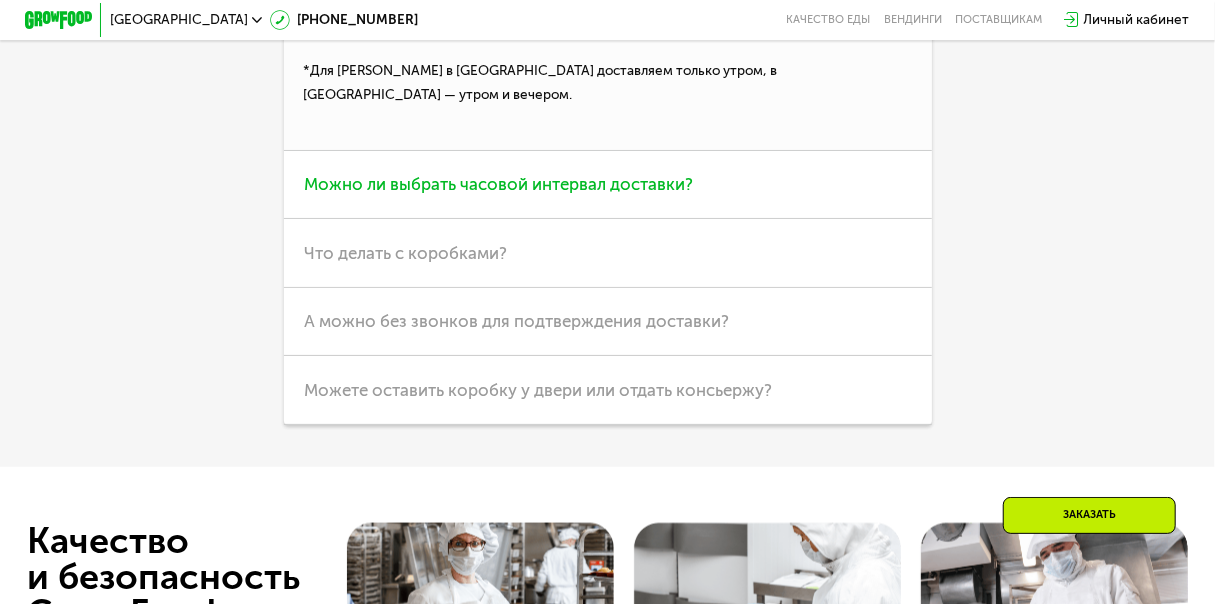 scroll, scrollTop: 4638, scrollLeft: 0, axis: vertical 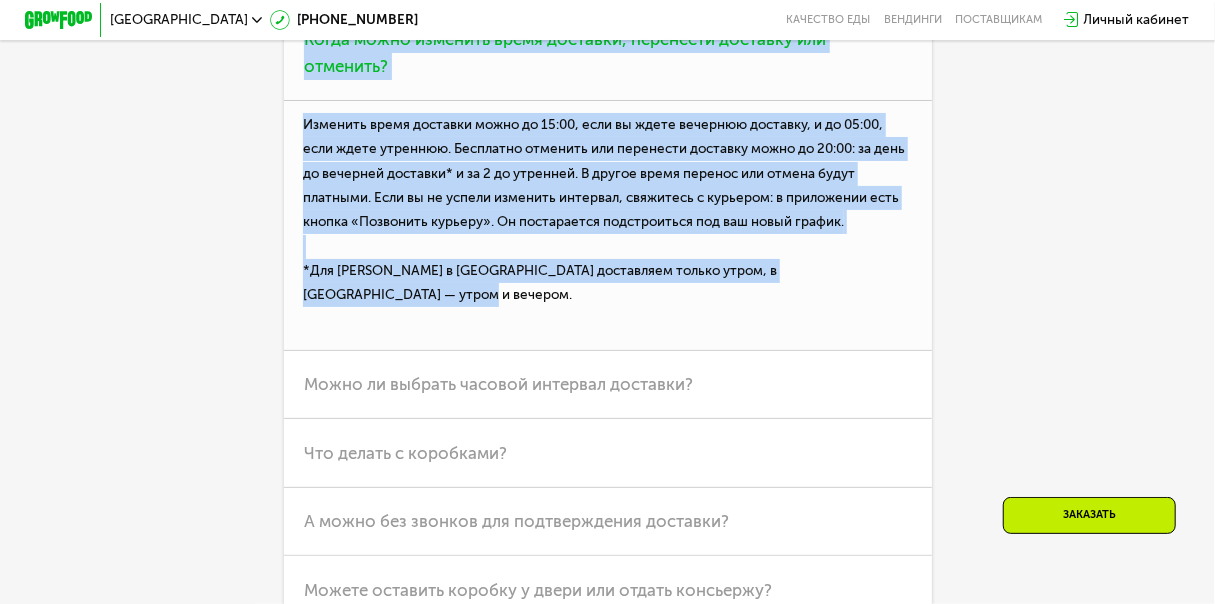drag, startPoint x: 420, startPoint y: 354, endPoint x: 290, endPoint y: 104, distance: 281.78006 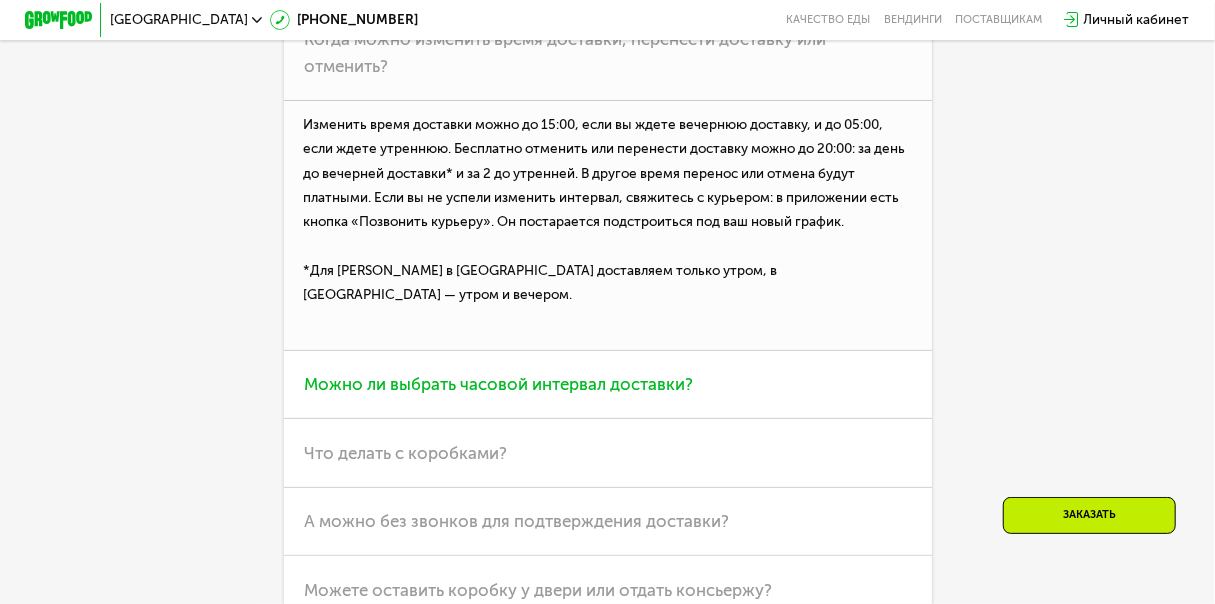 click on "Можно ли выбрать часовой интервал доставки?" at bounding box center (608, 385) 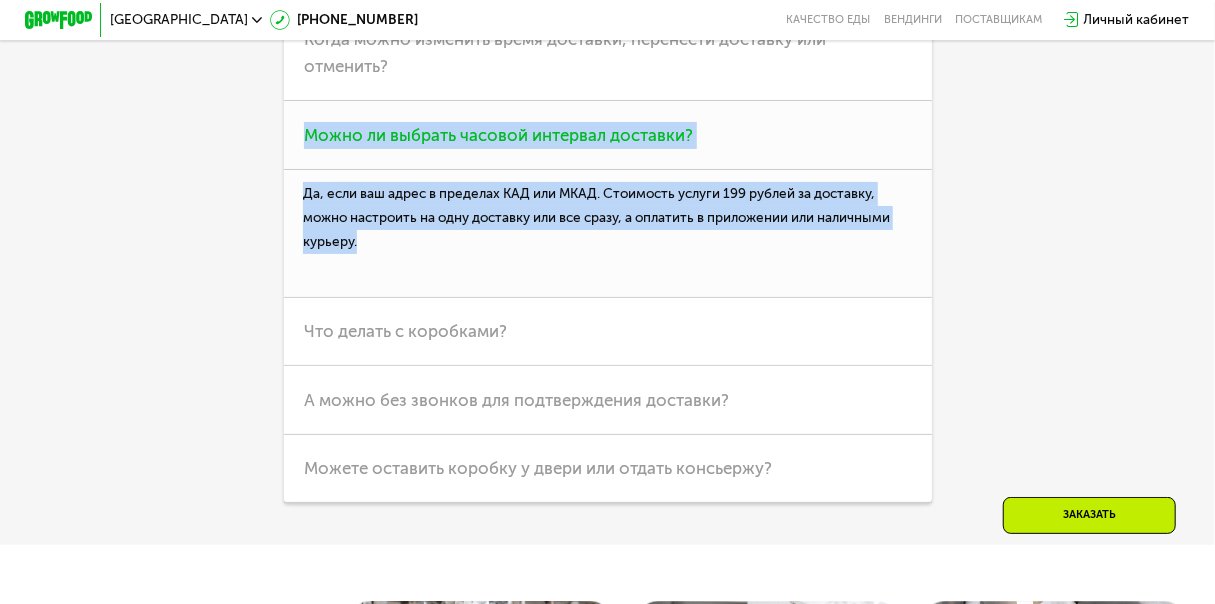 drag, startPoint x: 385, startPoint y: 299, endPoint x: 297, endPoint y: 194, distance: 137 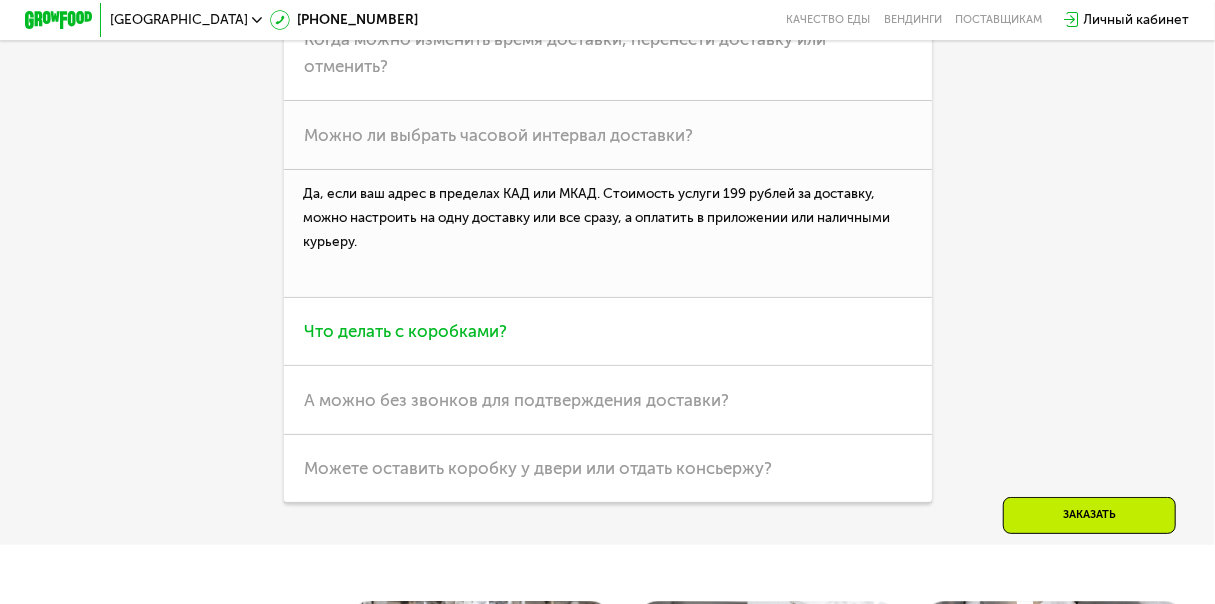 click on "Что делать с коробками?" at bounding box center [608, 332] 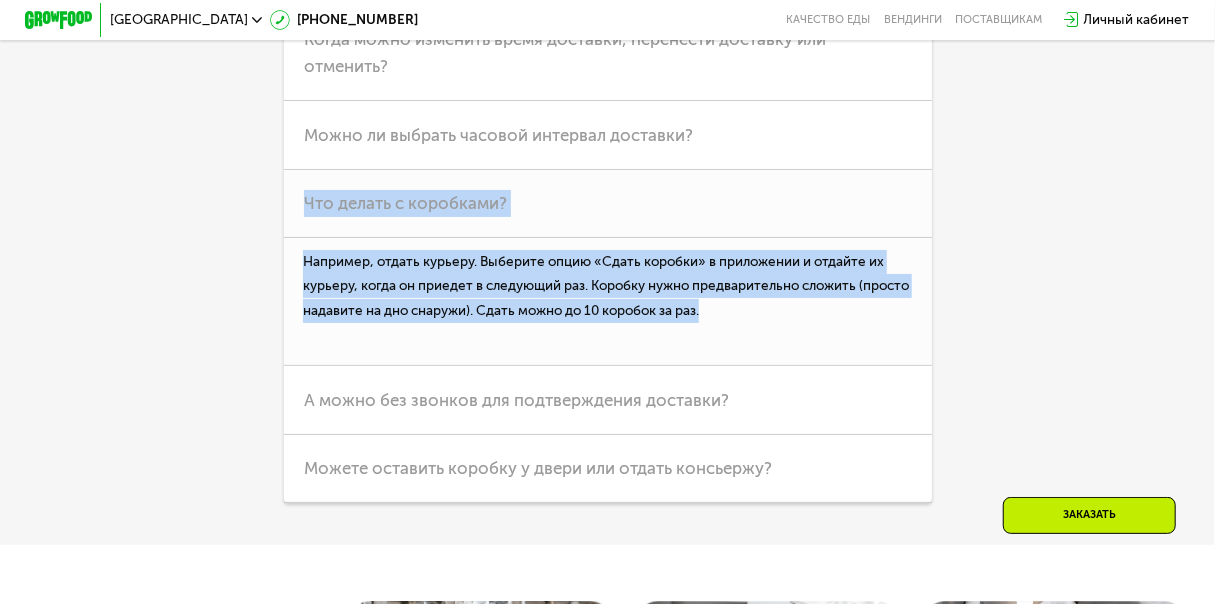 drag, startPoint x: 783, startPoint y: 370, endPoint x: 268, endPoint y: 242, distance: 530.66846 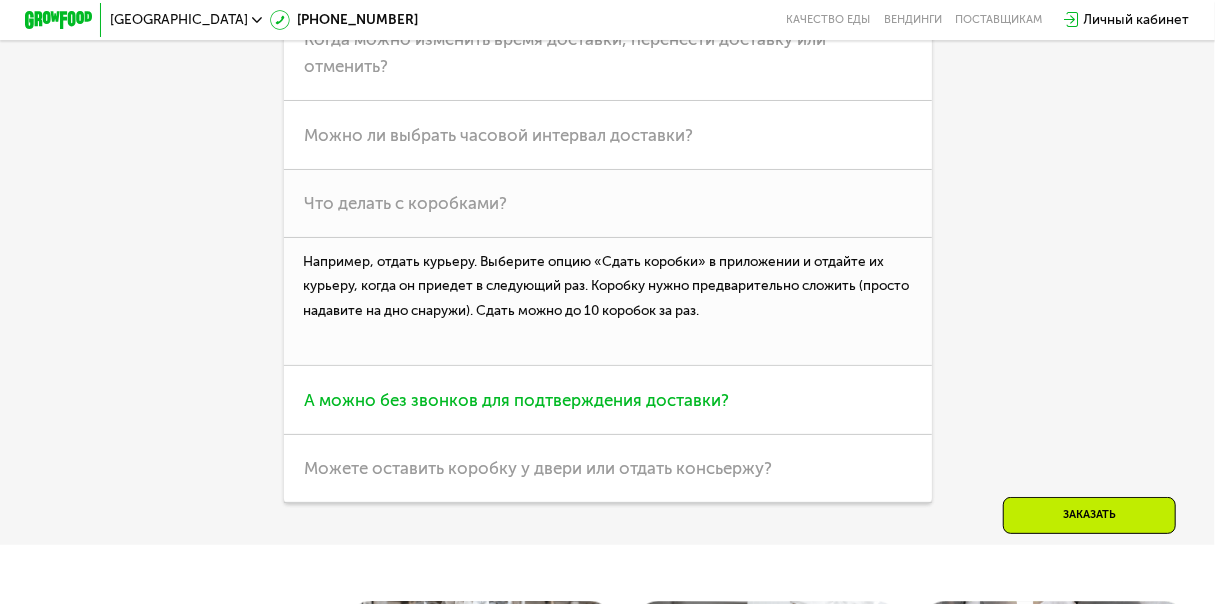 click on "А можно без звонков для подтверждения доставки?" at bounding box center [516, 400] 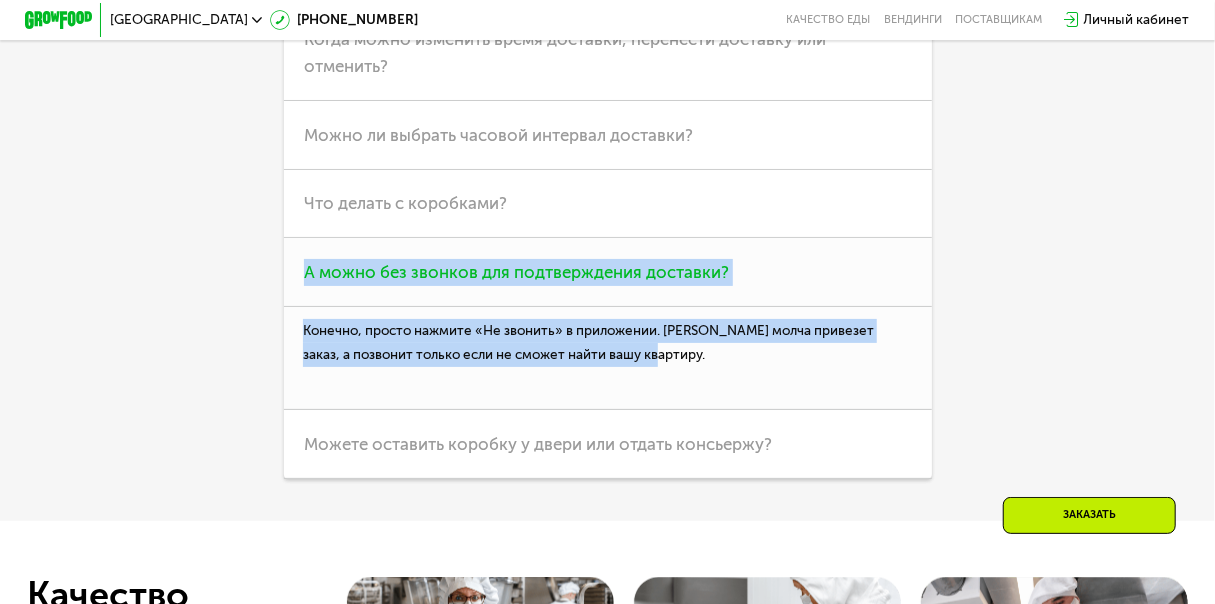 drag, startPoint x: 634, startPoint y: 412, endPoint x: 292, endPoint y: 334, distance: 350.78198 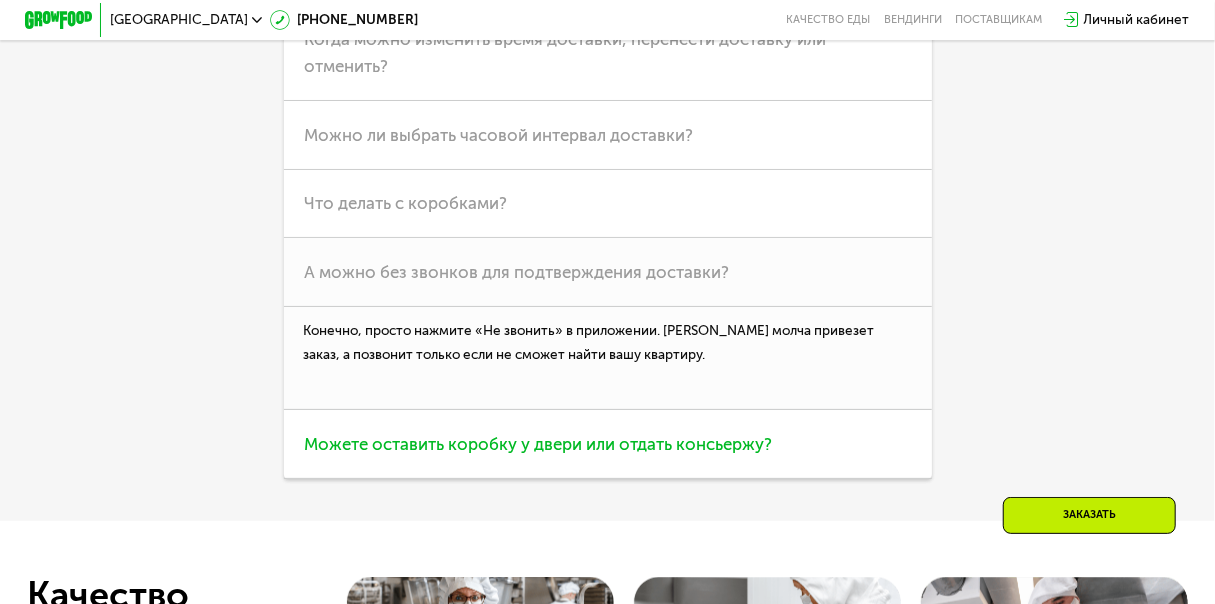 click on "Можете оставить коробку у двери или отдать консьержу?" at bounding box center [608, 444] 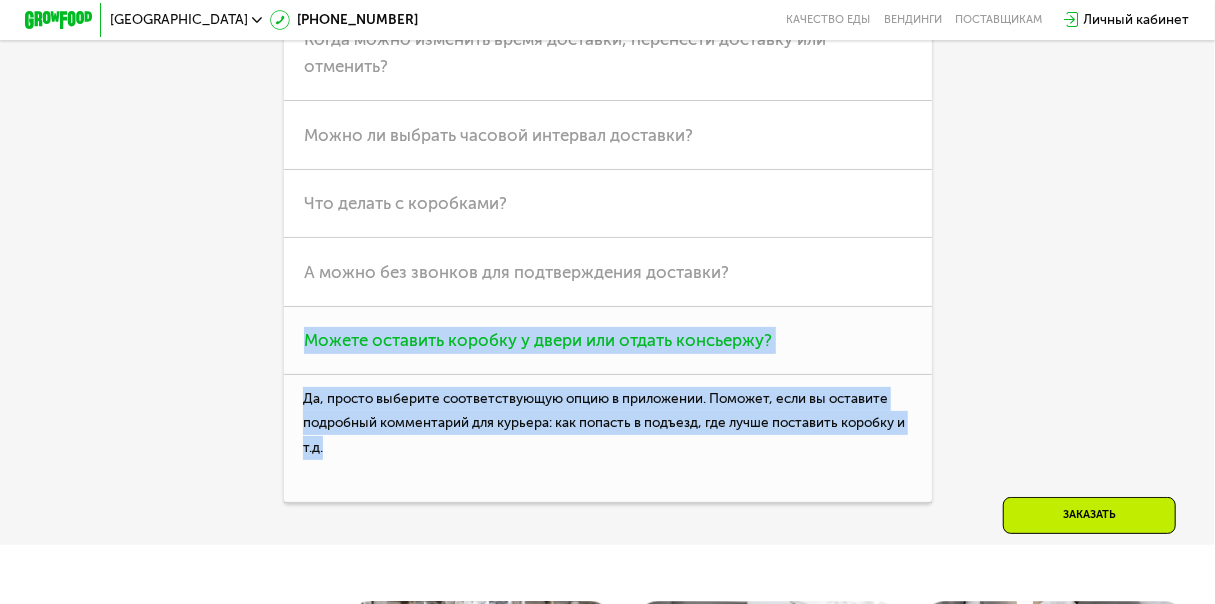 drag, startPoint x: 354, startPoint y: 497, endPoint x: 300, endPoint y: 394, distance: 116.297035 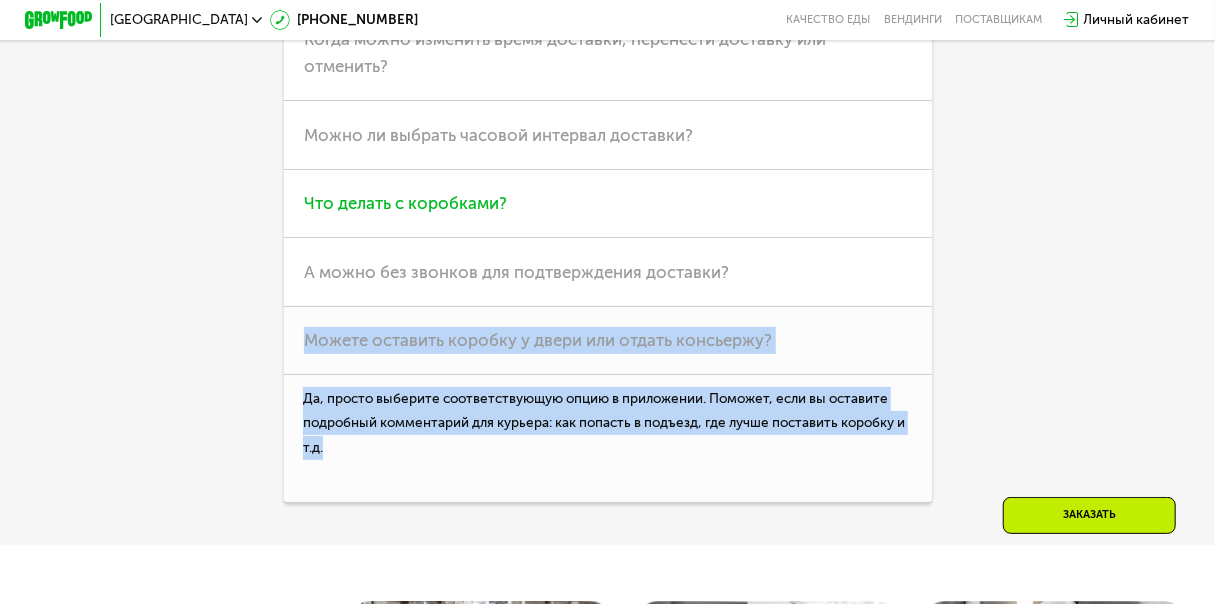 scroll, scrollTop: 4238, scrollLeft: 0, axis: vertical 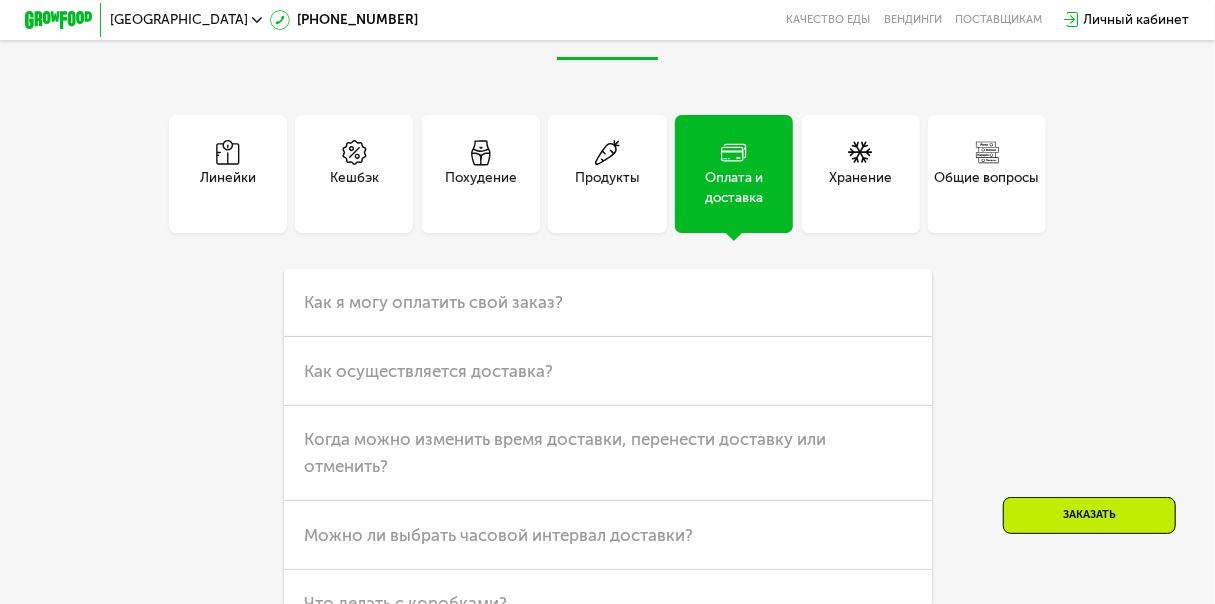 click on "Хранение" at bounding box center (860, 188) 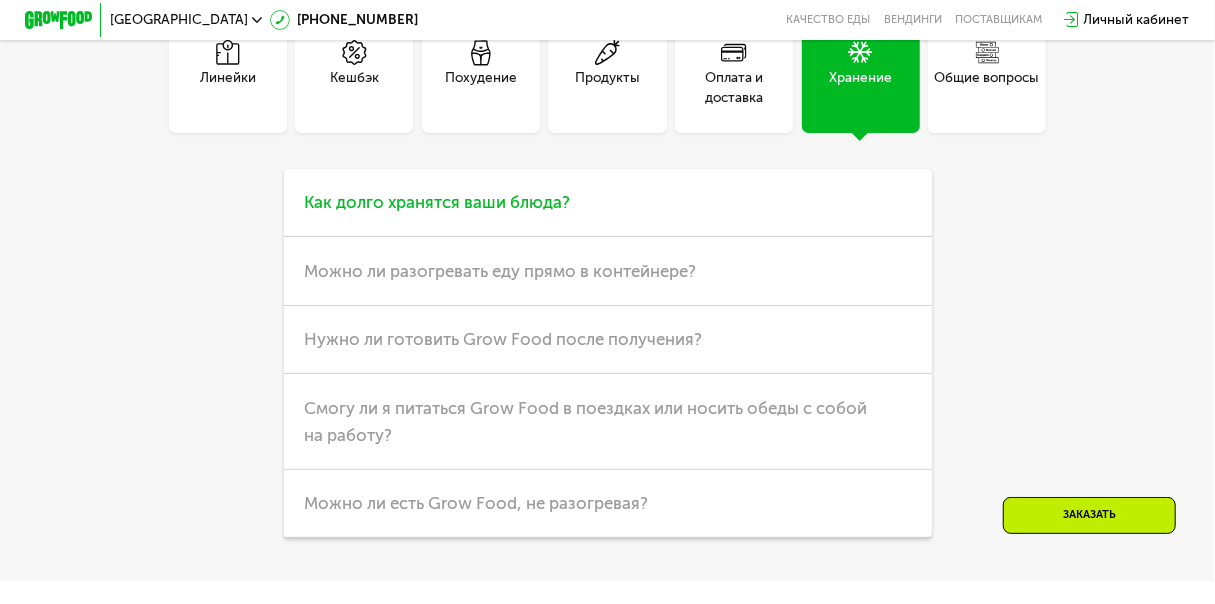 click on "Как долго хранятся ваши блюда?" at bounding box center [608, 203] 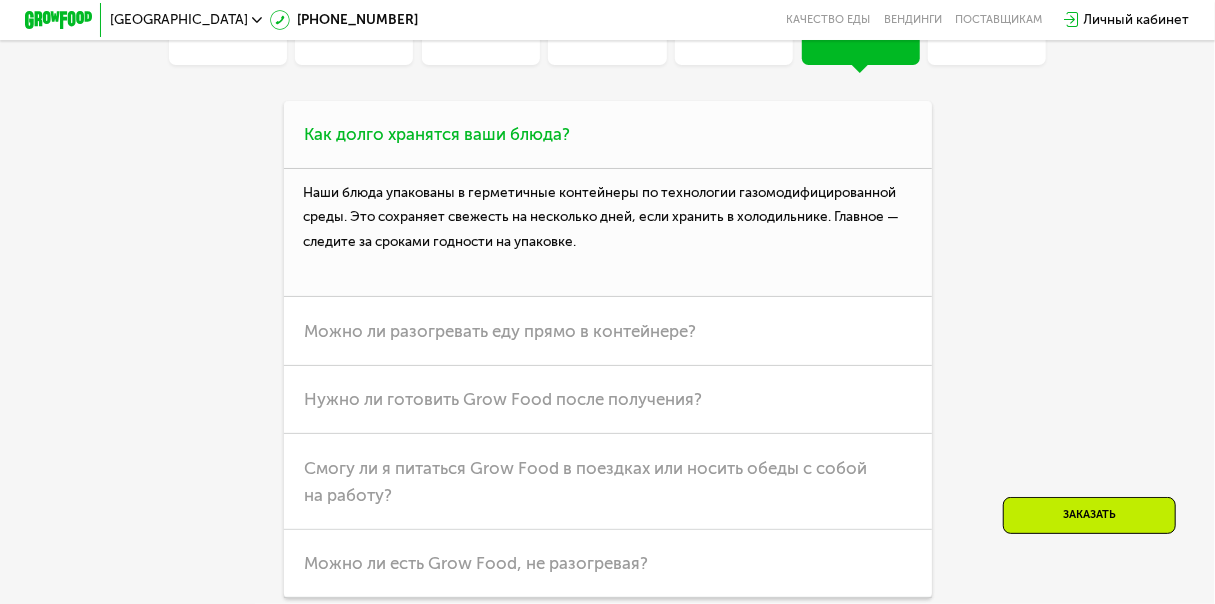 scroll, scrollTop: 4438, scrollLeft: 0, axis: vertical 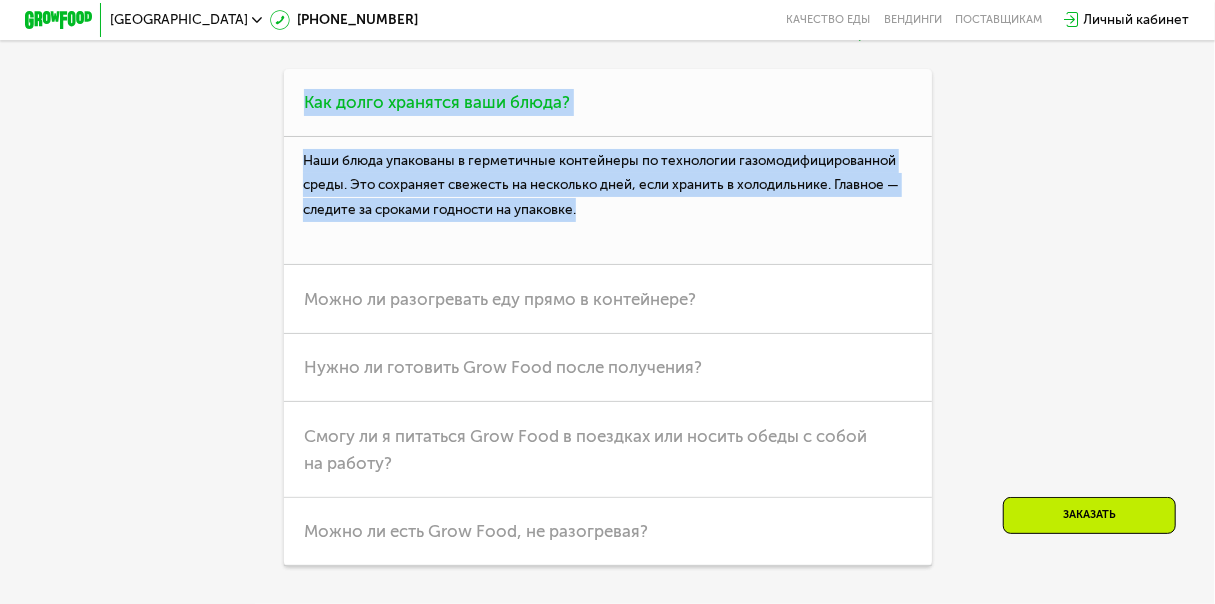 drag, startPoint x: 625, startPoint y: 278, endPoint x: 298, endPoint y: 142, distance: 354.15393 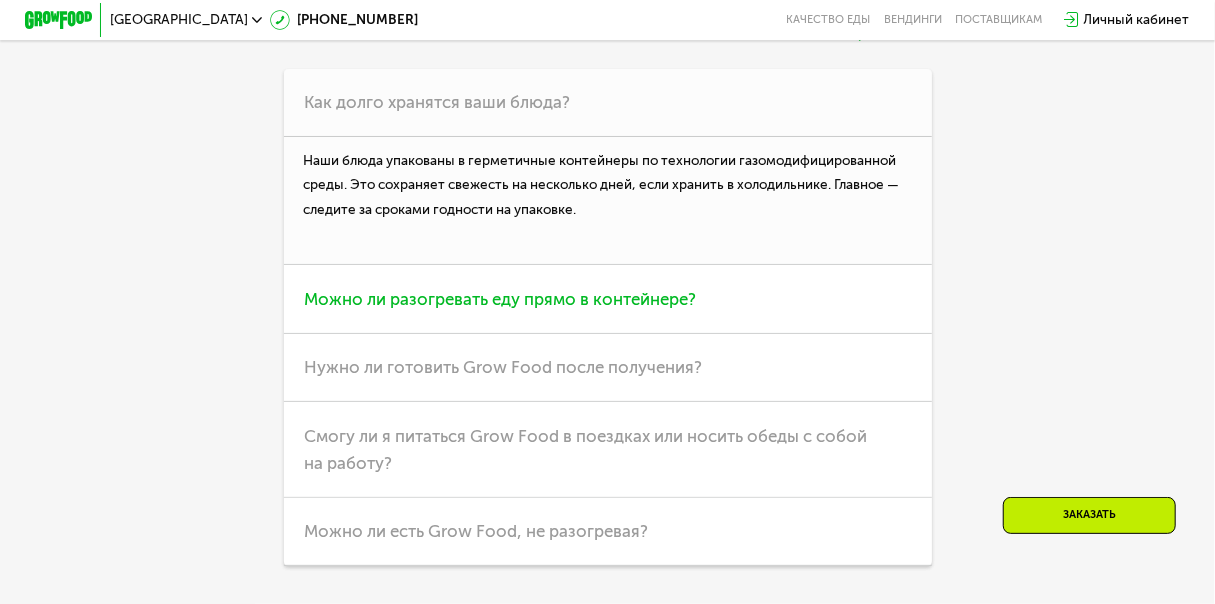 click on "Можно ли разогревать еду прямо в контейнере?" at bounding box center [608, 299] 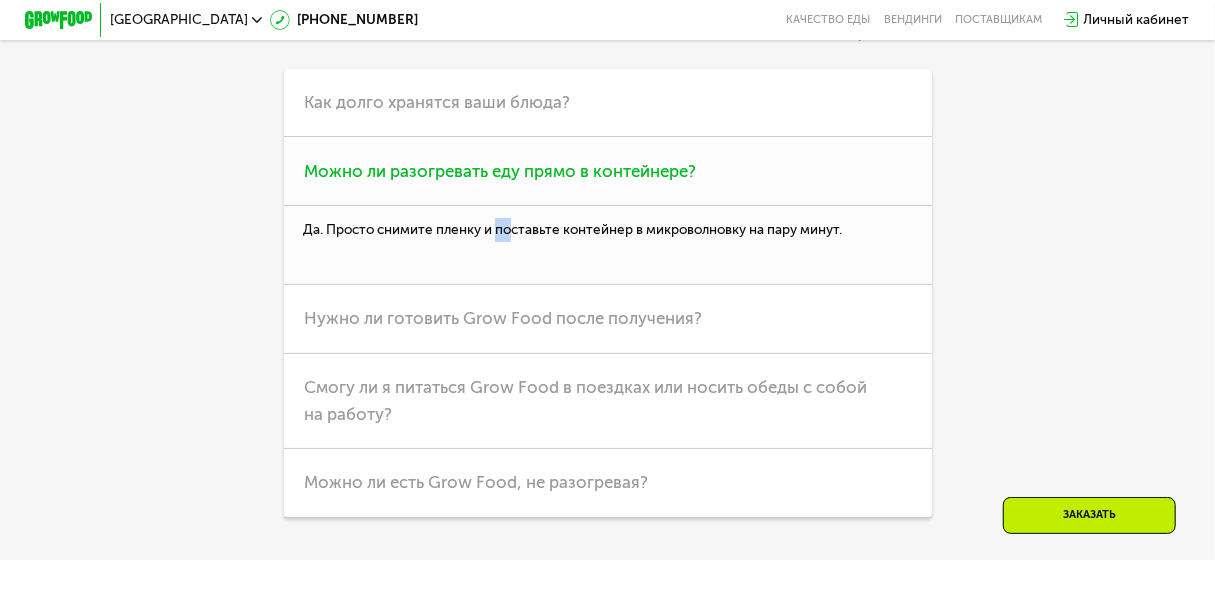 drag, startPoint x: 510, startPoint y: 326, endPoint x: 497, endPoint y: 324, distance: 13.152946 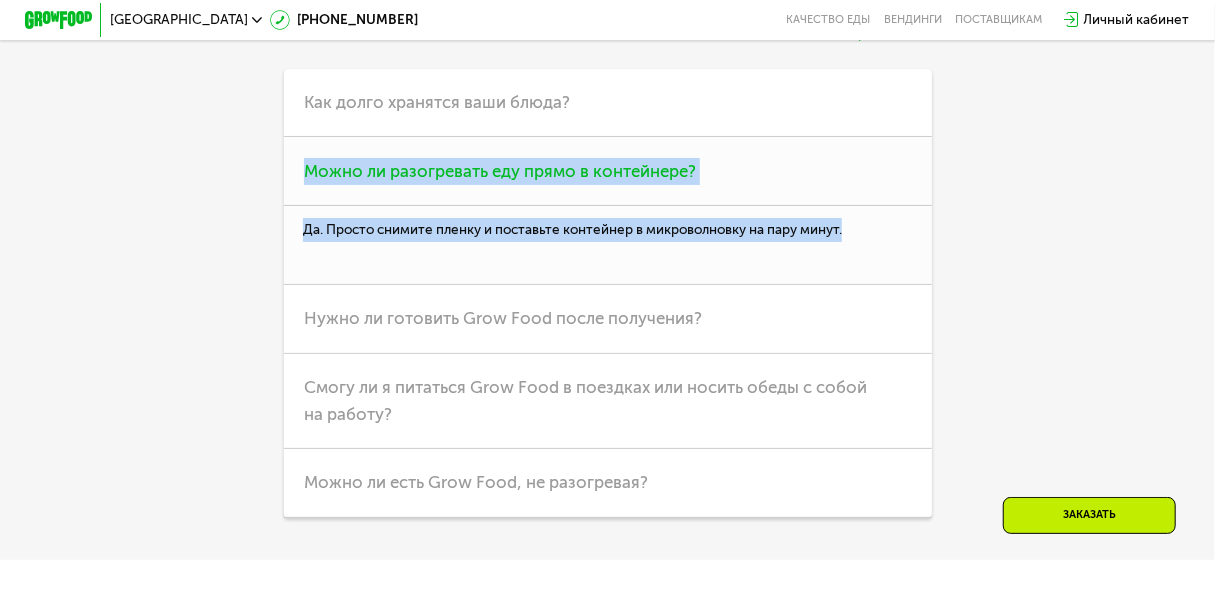 drag, startPoint x: 891, startPoint y: 293, endPoint x: 296, endPoint y: 218, distance: 599.70825 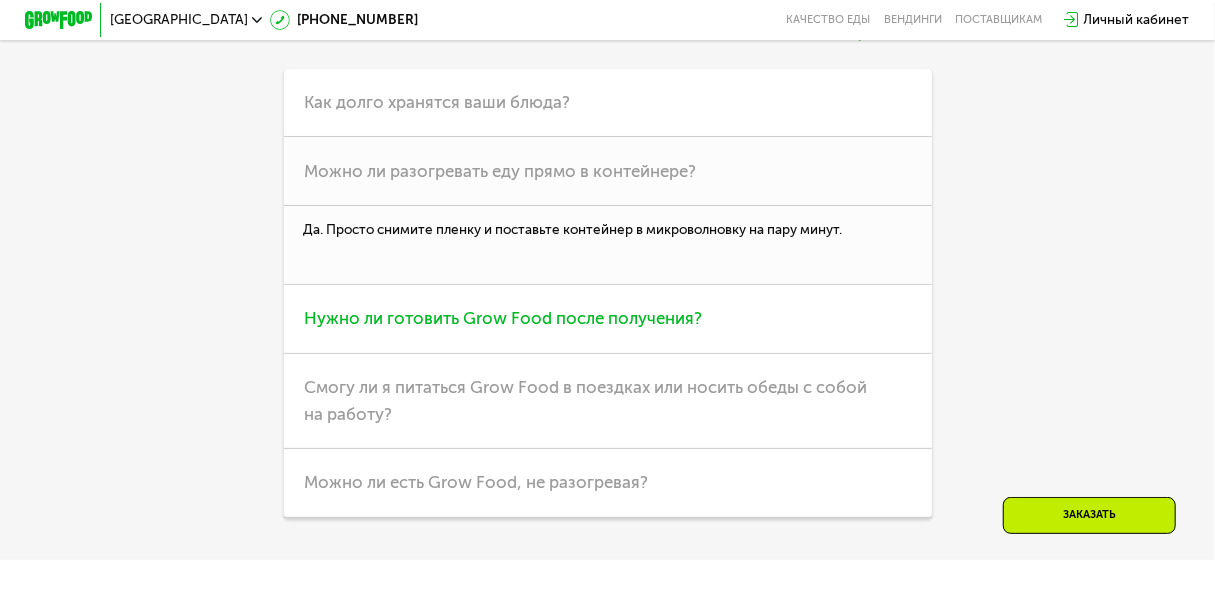 click on "Нужно ли готовить Grow Food после получения?" at bounding box center [503, 318] 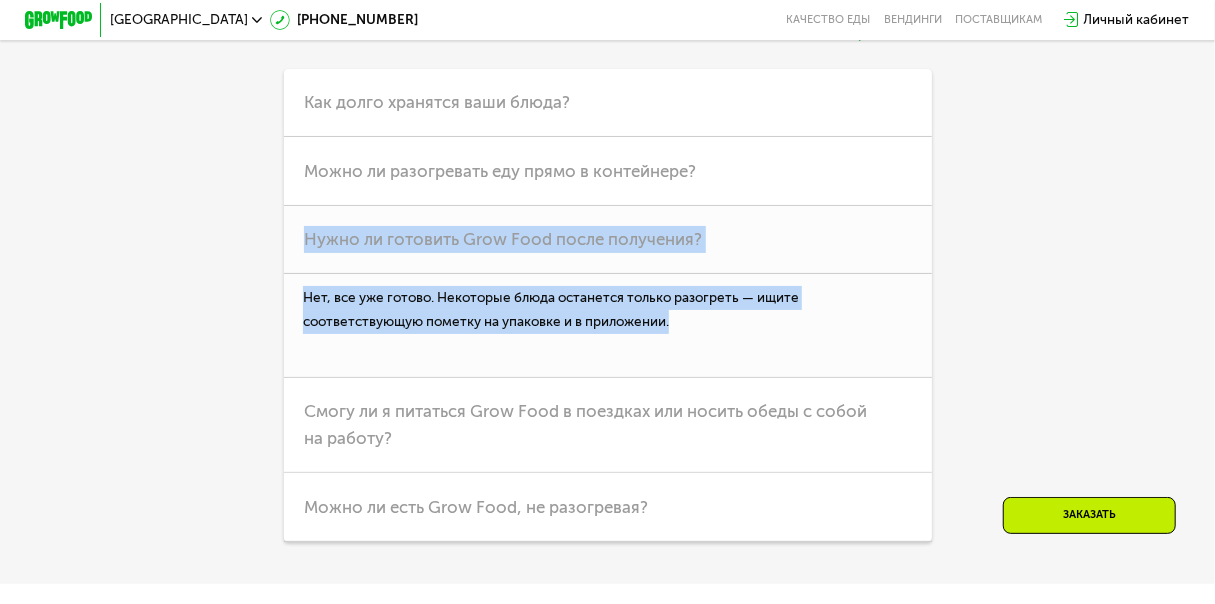 drag, startPoint x: 700, startPoint y: 393, endPoint x: 197, endPoint y: 275, distance: 516.6556 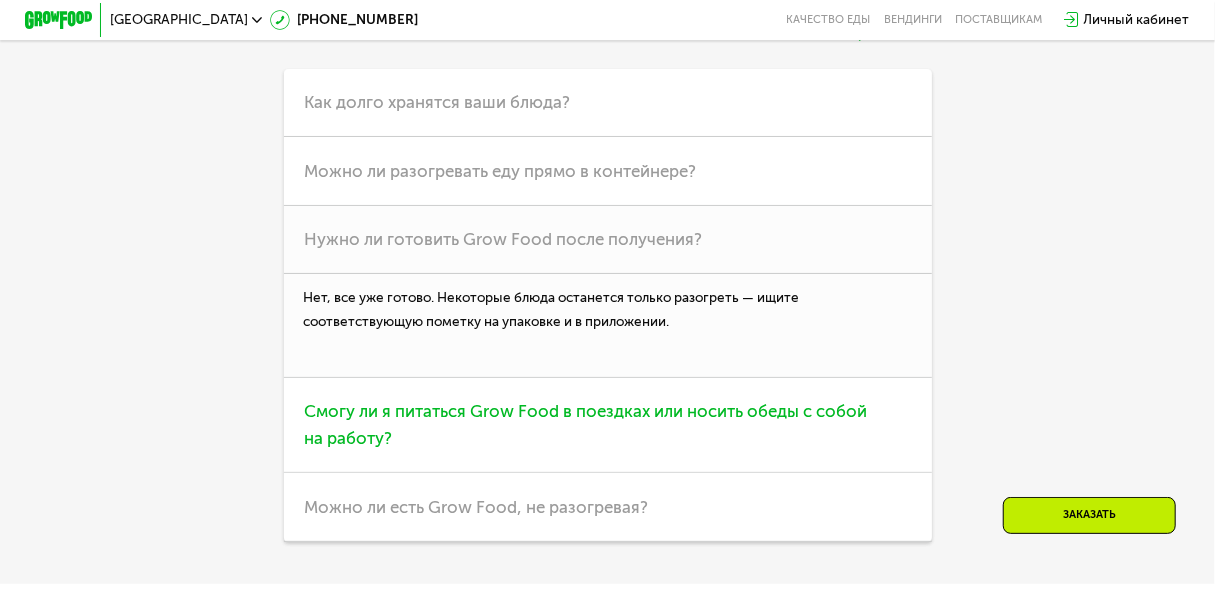 click on "Смогу ли я питаться Grow Food в поездках или носить обеды с собой на работу?" at bounding box center (608, 426) 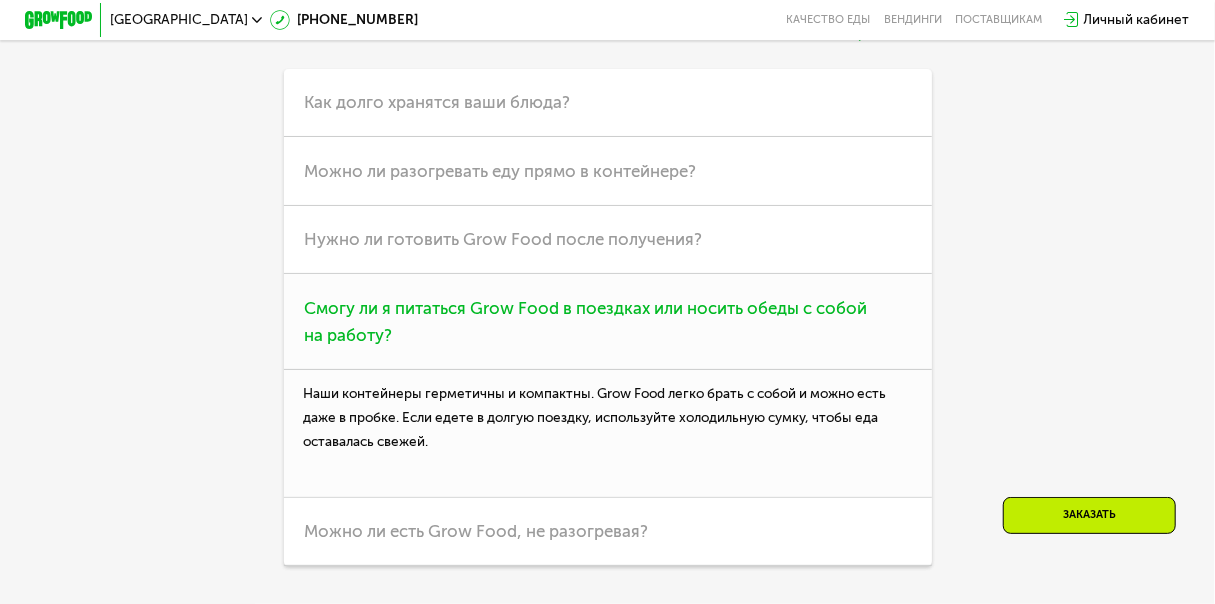 scroll, scrollTop: 4638, scrollLeft: 0, axis: vertical 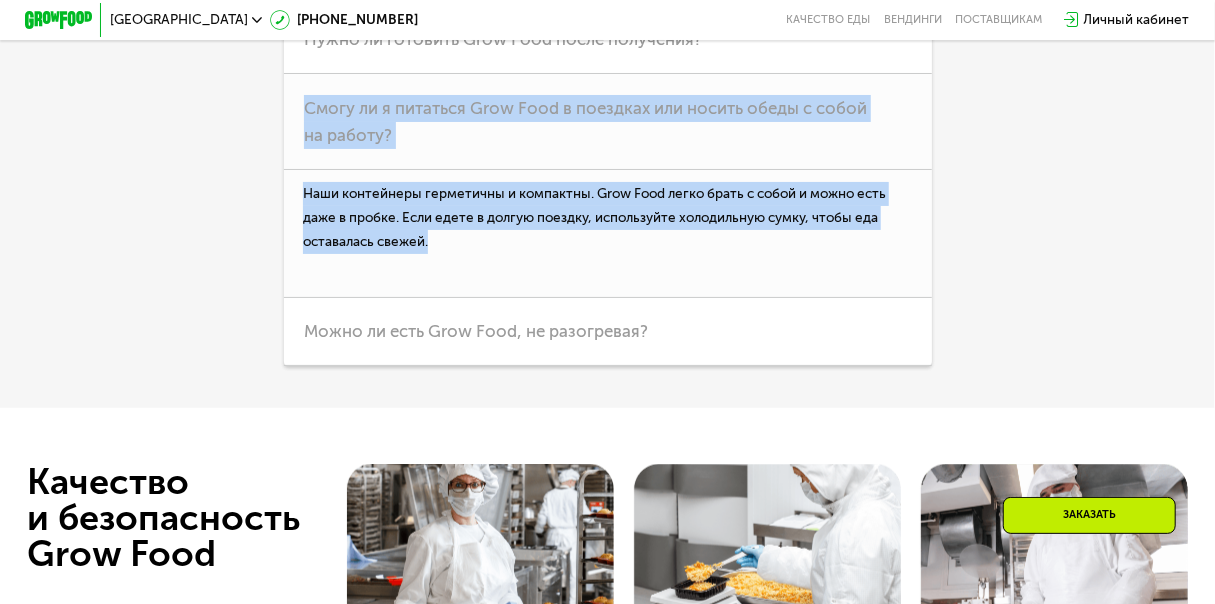drag, startPoint x: 406, startPoint y: 262, endPoint x: 255, endPoint y: 145, distance: 191.02356 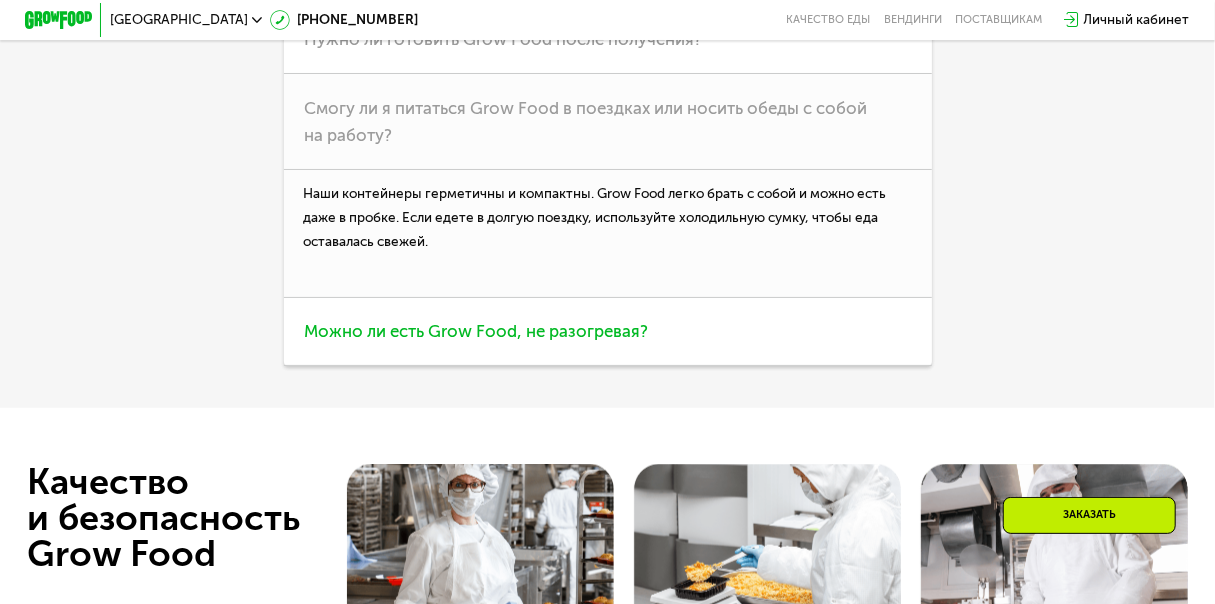 click on "Можно ли есть Grow Food, не разогревая?" at bounding box center (476, 331) 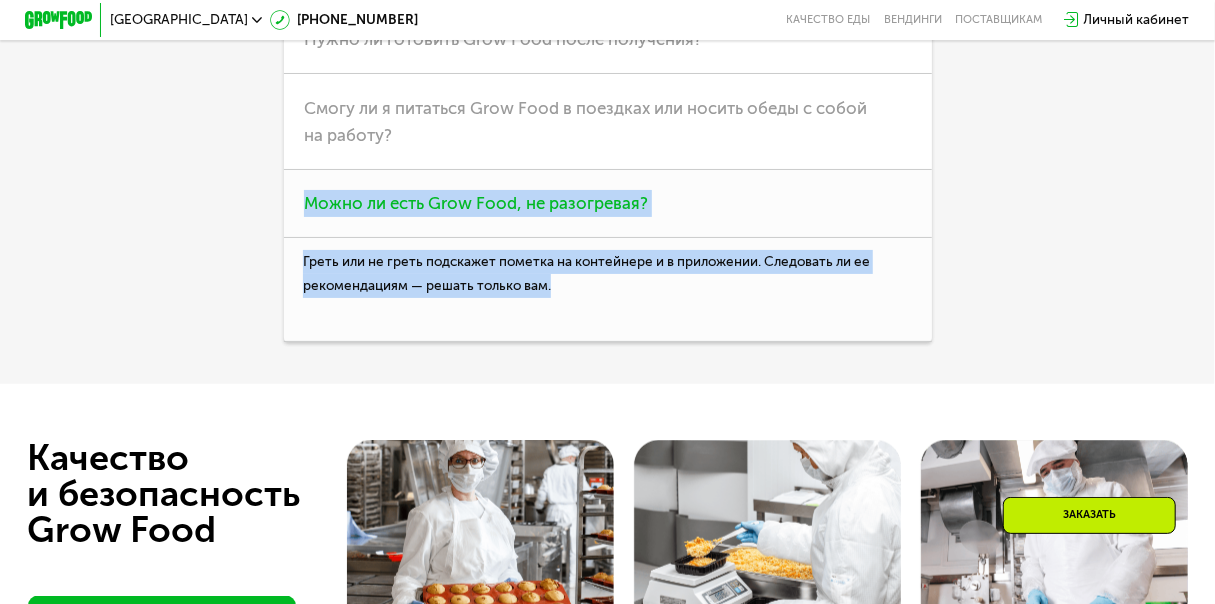 drag, startPoint x: 635, startPoint y: 368, endPoint x: 282, endPoint y: 240, distance: 375.49036 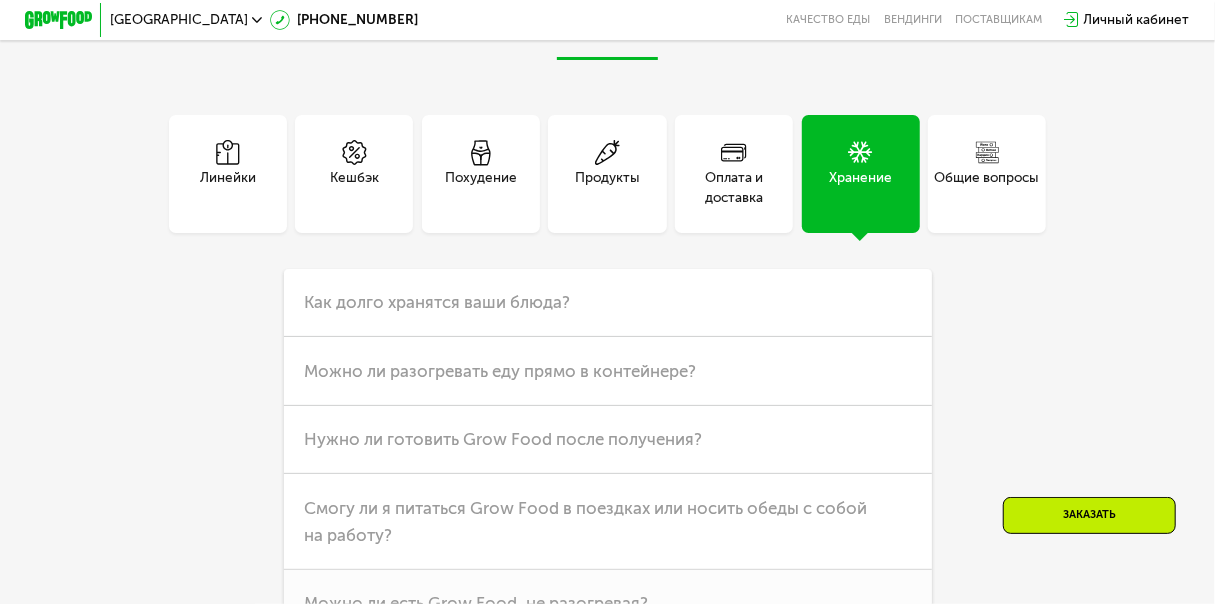 click on "Общие вопросы" at bounding box center [987, 188] 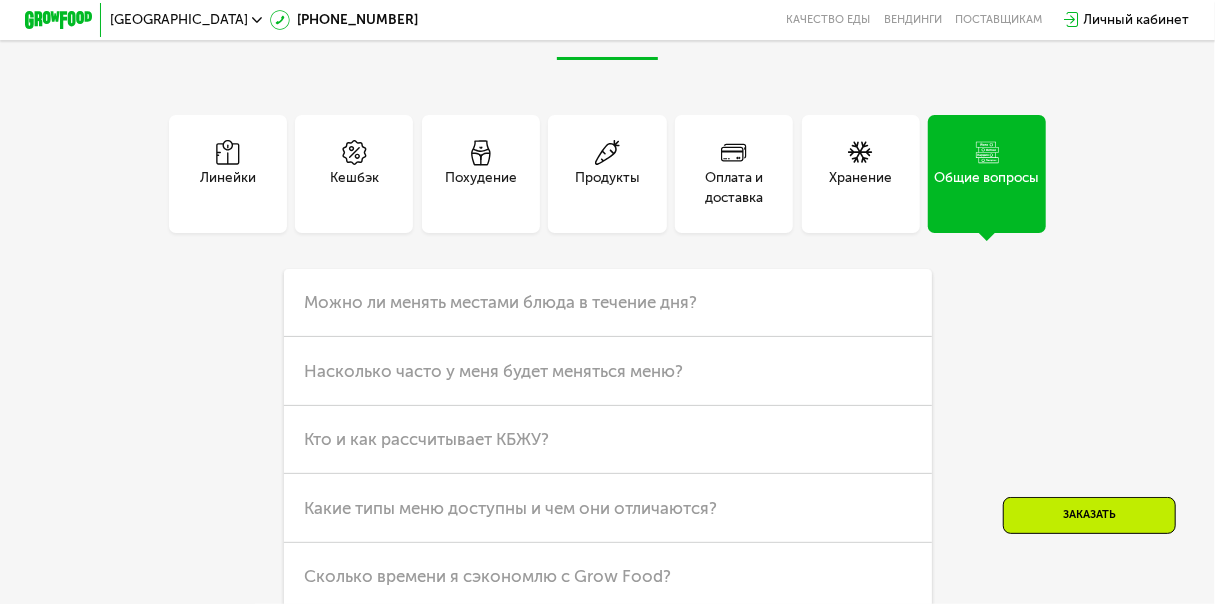 scroll, scrollTop: 4338, scrollLeft: 0, axis: vertical 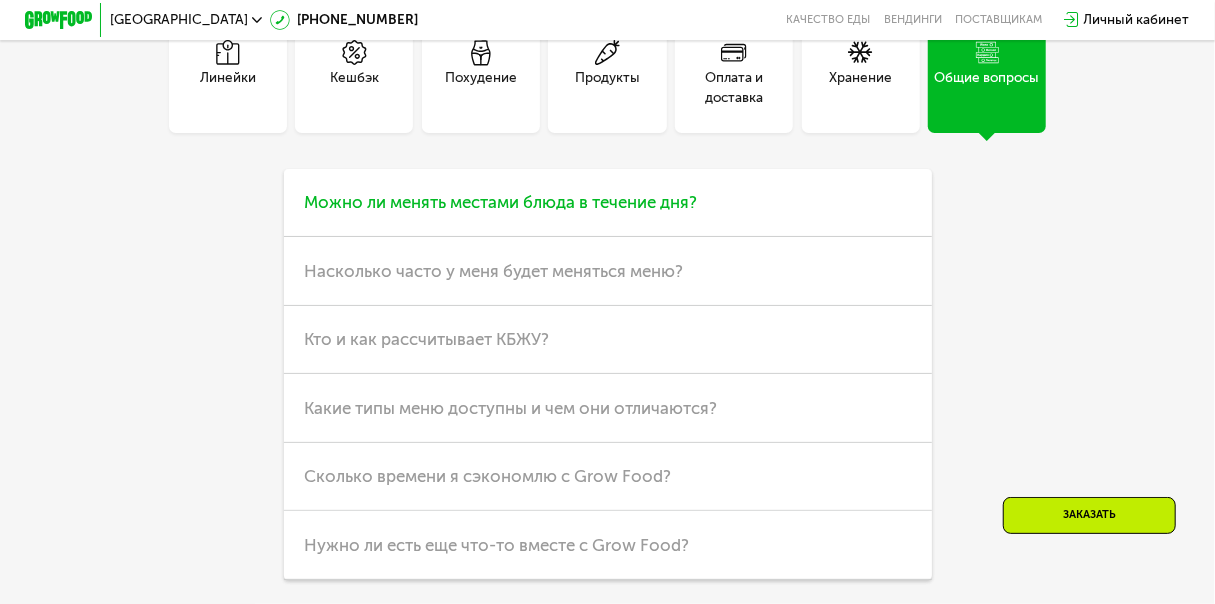 click on "Можно ли менять местами блюда в течение дня?" at bounding box center [608, 203] 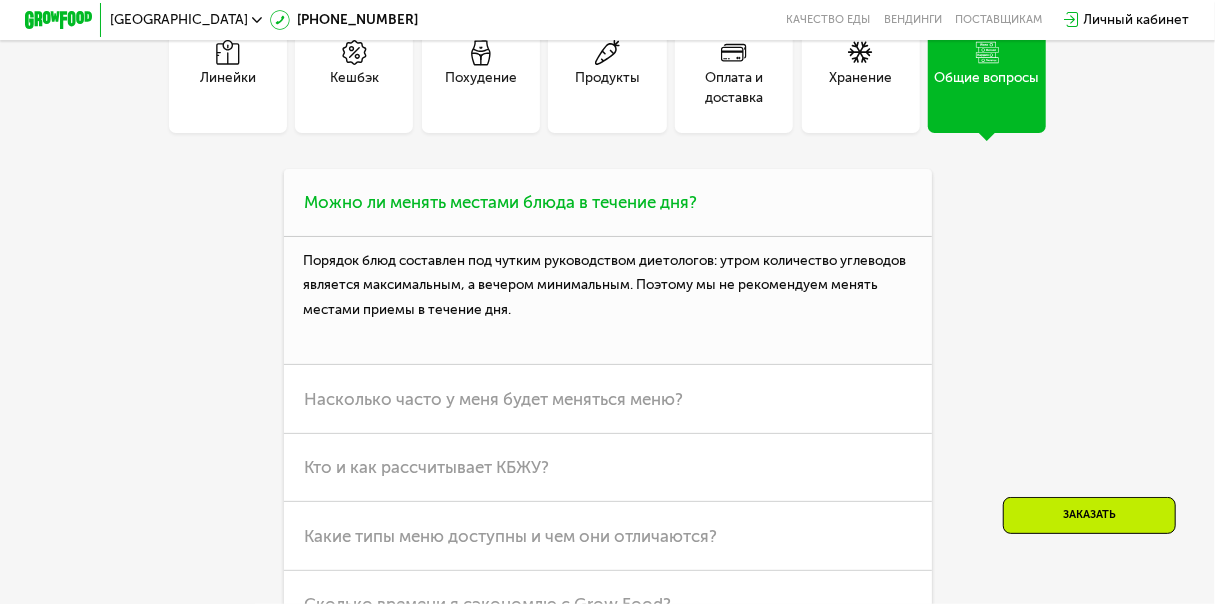 scroll, scrollTop: 4438, scrollLeft: 0, axis: vertical 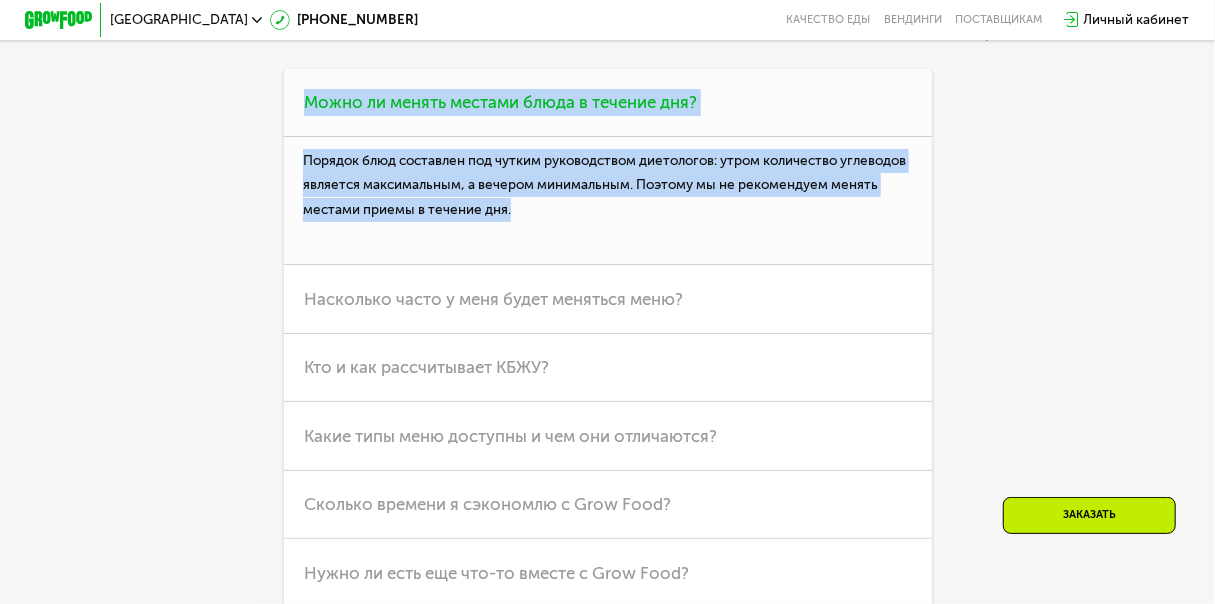 drag, startPoint x: 634, startPoint y: 283, endPoint x: 288, endPoint y: 174, distance: 362.763 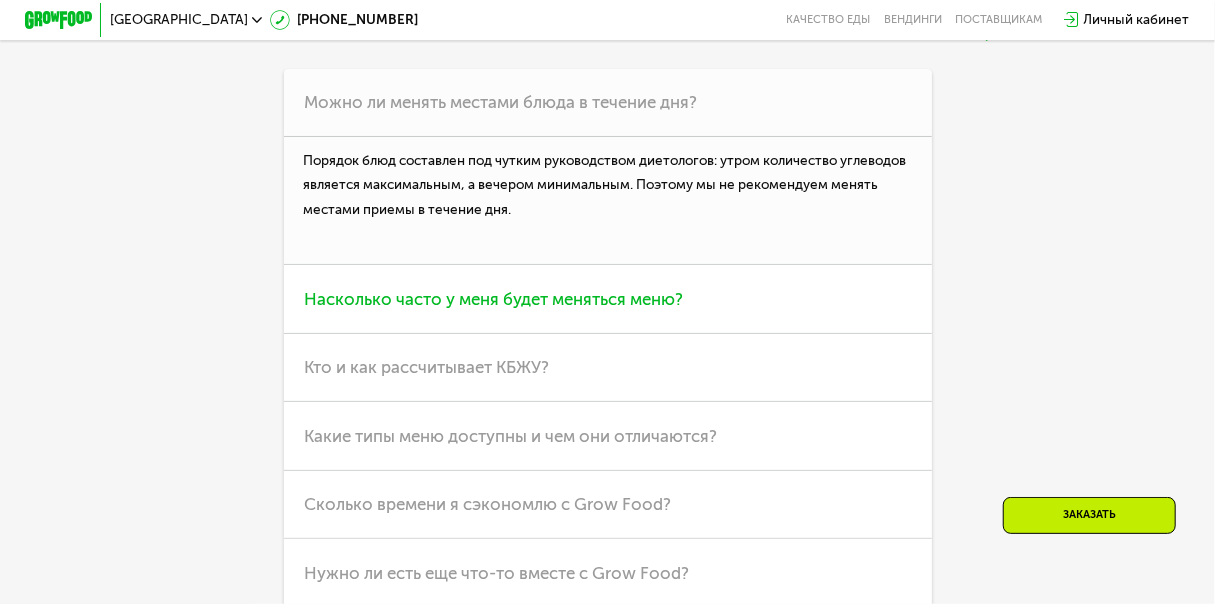 click on "Насколько часто у меня будет меняться меню?" at bounding box center (493, 299) 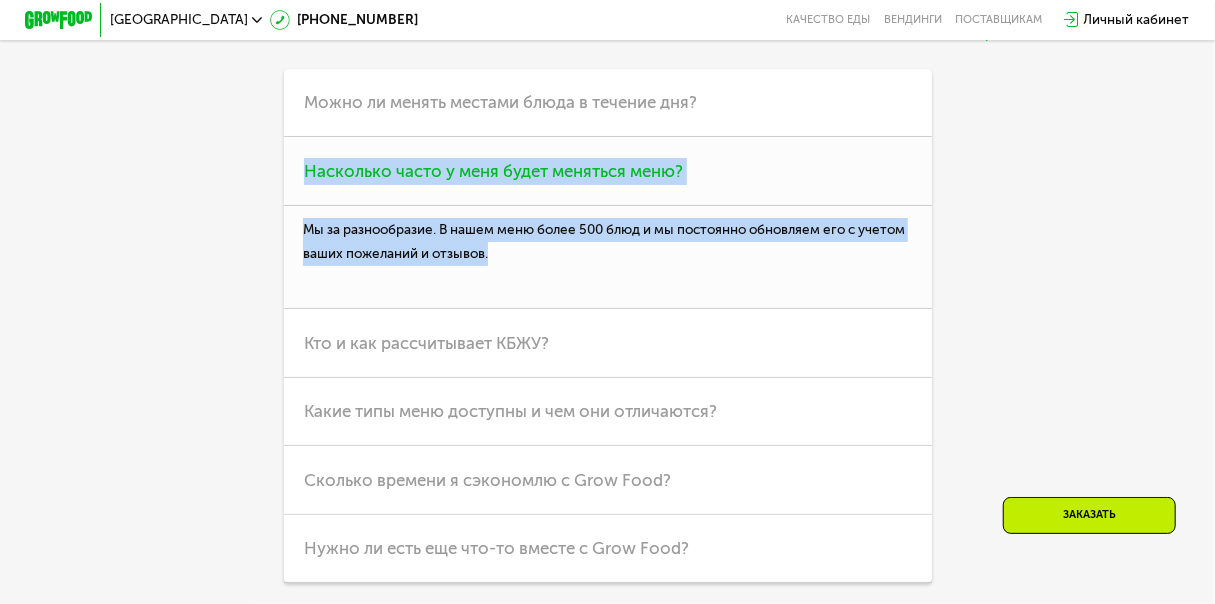 drag, startPoint x: 556, startPoint y: 327, endPoint x: 303, endPoint y: 228, distance: 271.67996 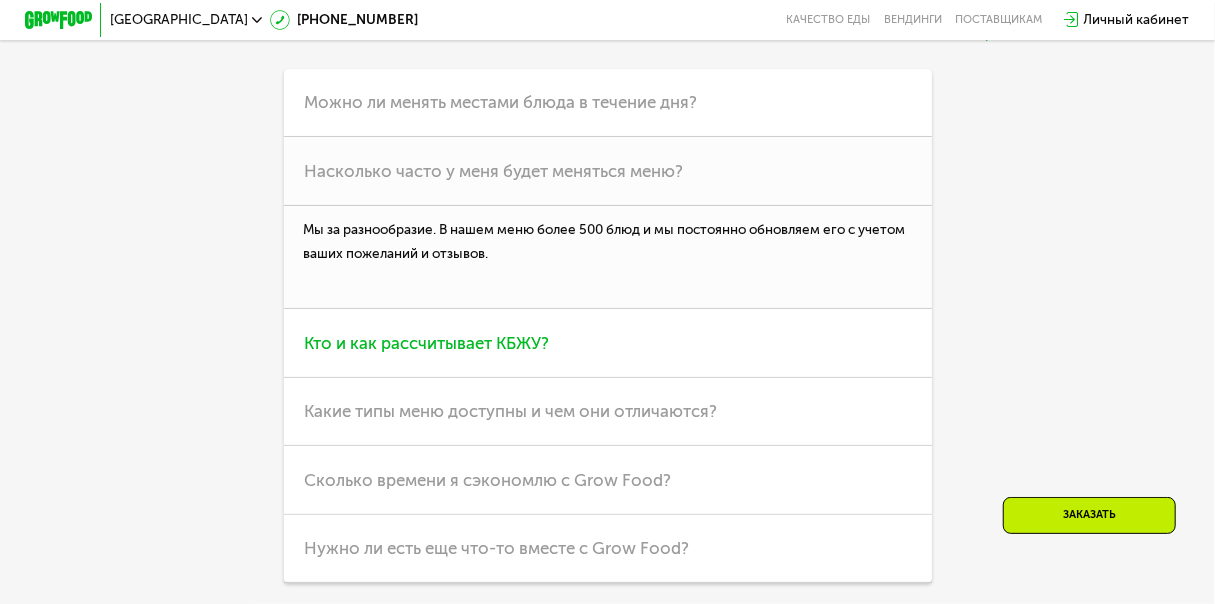 click on "Кто и как рассчитывает КБЖУ?" at bounding box center (608, 343) 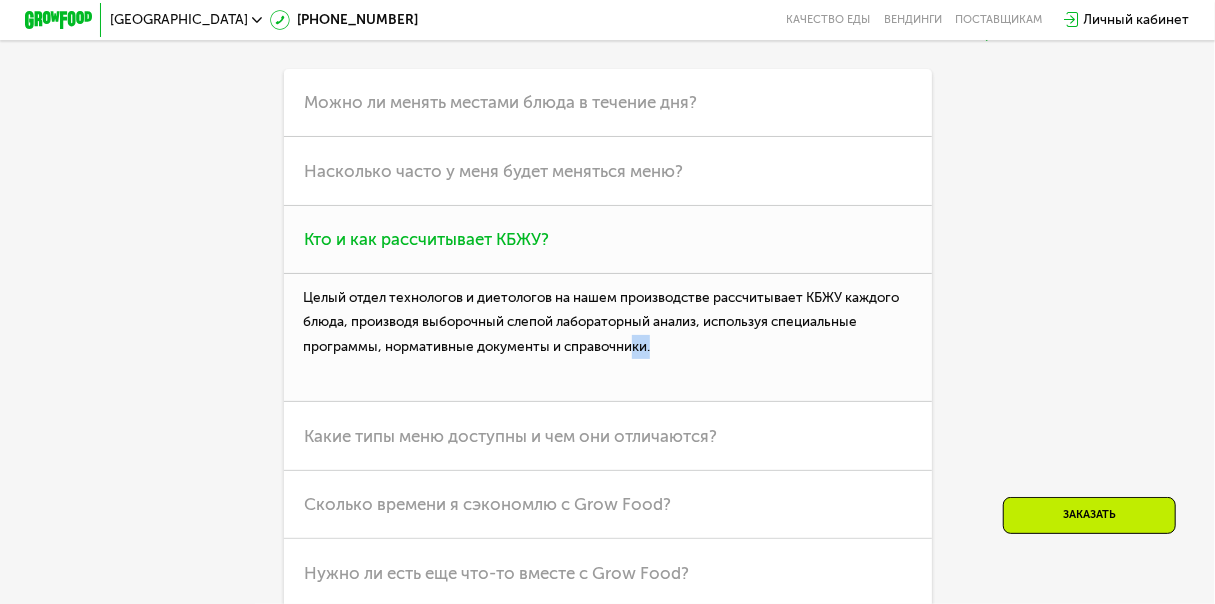 drag, startPoint x: 653, startPoint y: 416, endPoint x: 634, endPoint y: 408, distance: 20.615528 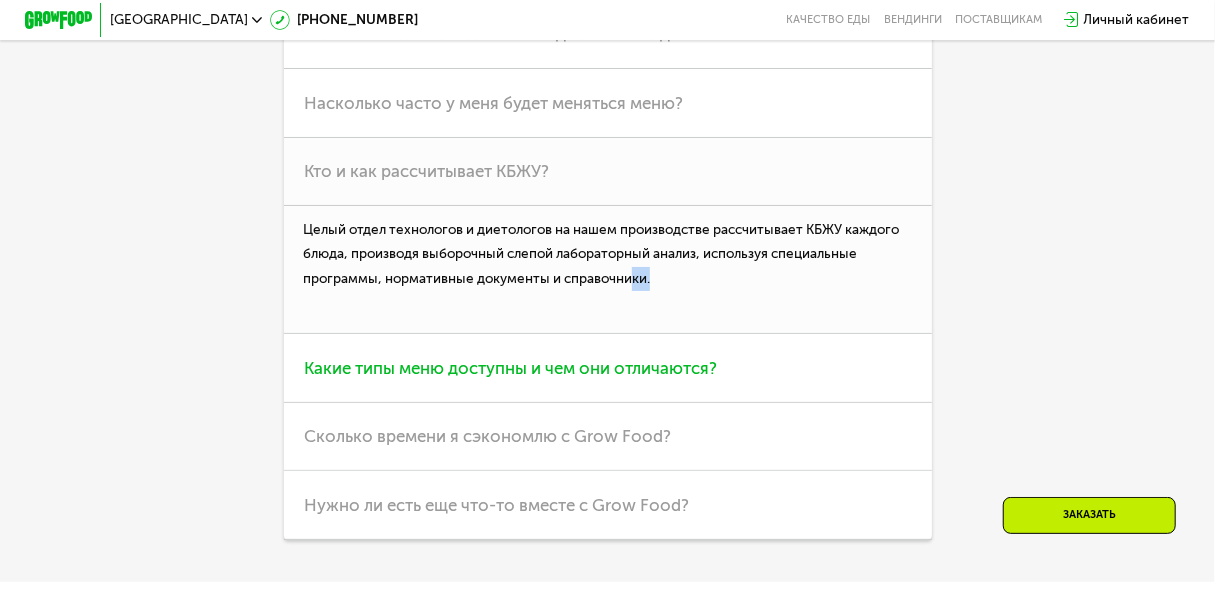 scroll, scrollTop: 4538, scrollLeft: 0, axis: vertical 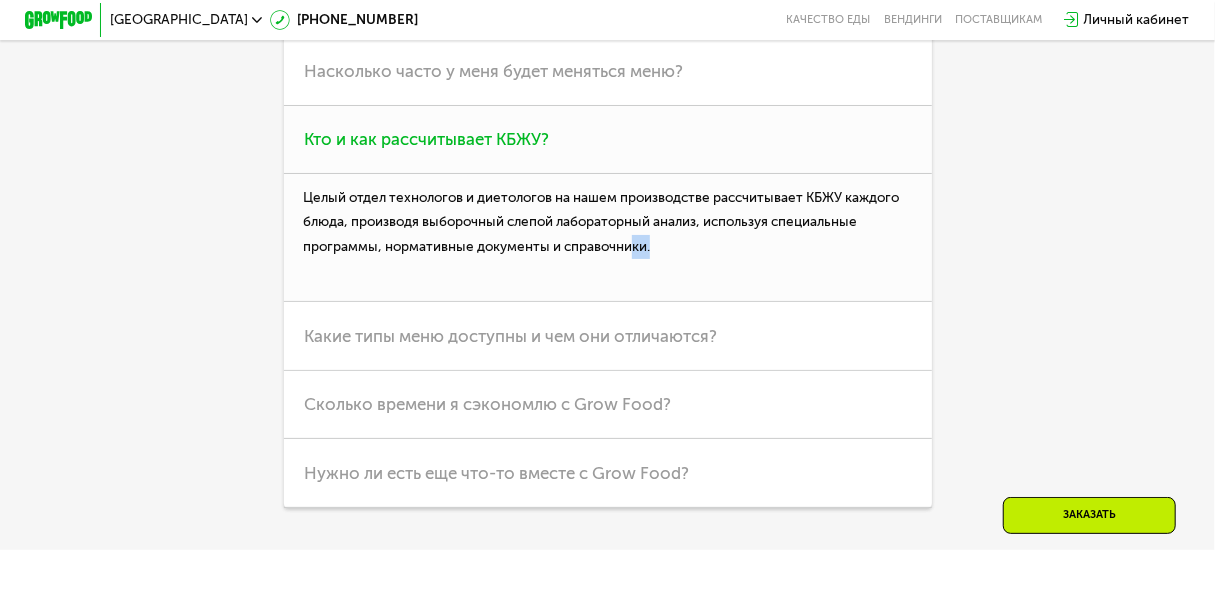click on "Целый отдел технологов и диетологов на нашем производстве рассчитывает КБЖУ каждого блюда, производя выборочный слепой лабораторный анализ, используя специальные программы, нормативные документы и справочники." at bounding box center (608, 238) 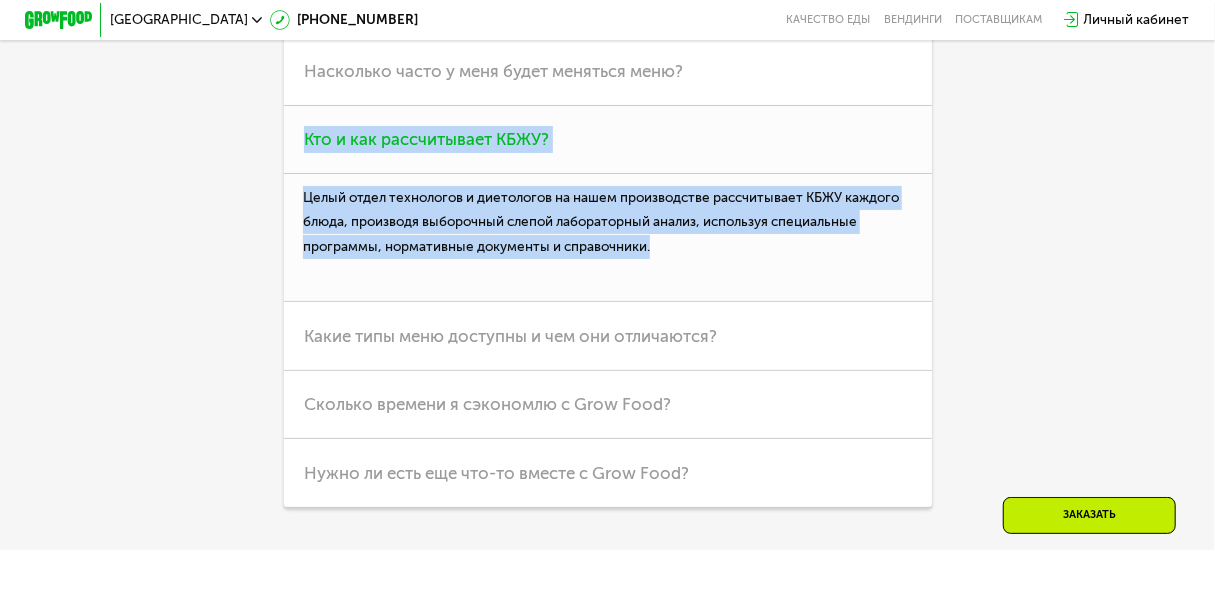 drag, startPoint x: 663, startPoint y: 308, endPoint x: 292, endPoint y: 196, distance: 387.5371 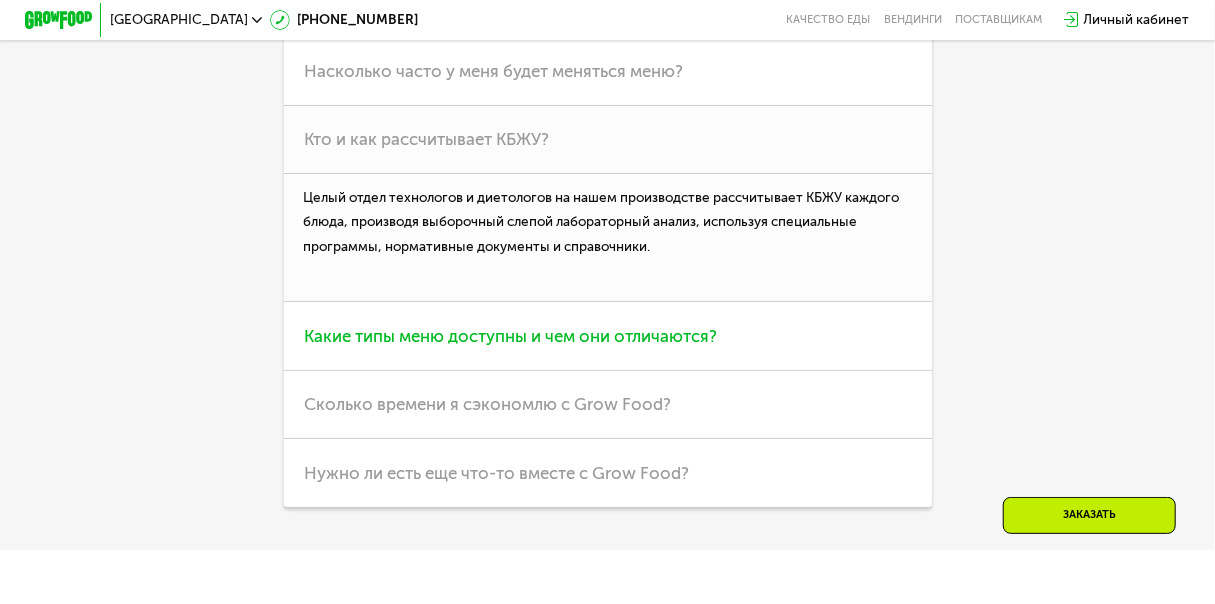 click on "Какие типы меню доступны и чем они отличаются?" at bounding box center [608, 336] 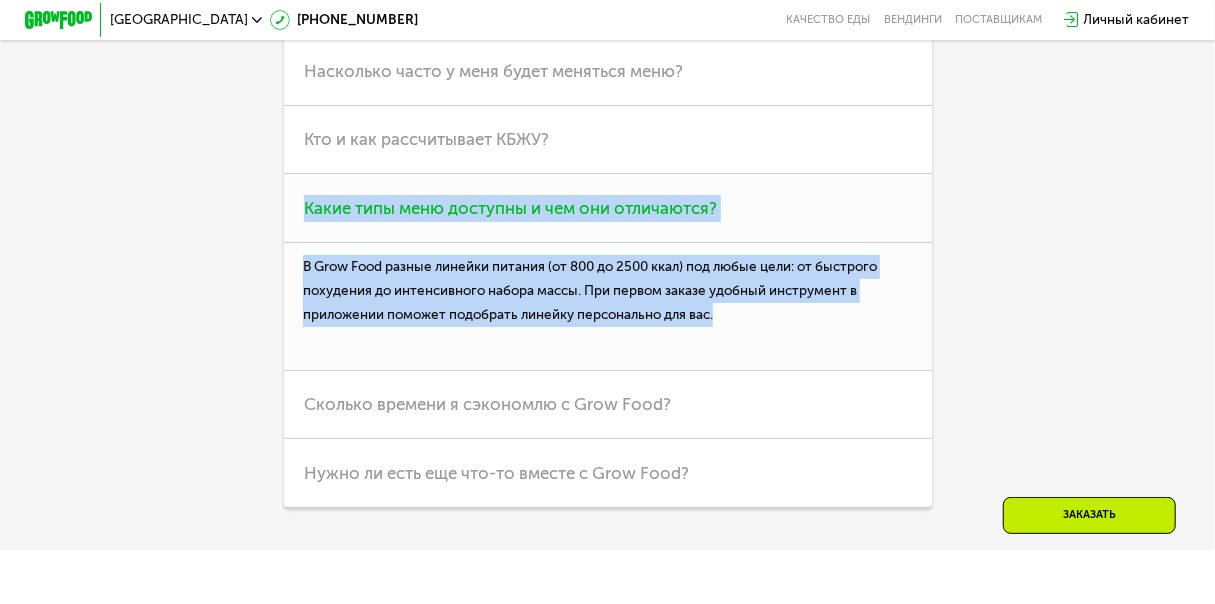 drag, startPoint x: 721, startPoint y: 368, endPoint x: 293, endPoint y: 258, distance: 441.9095 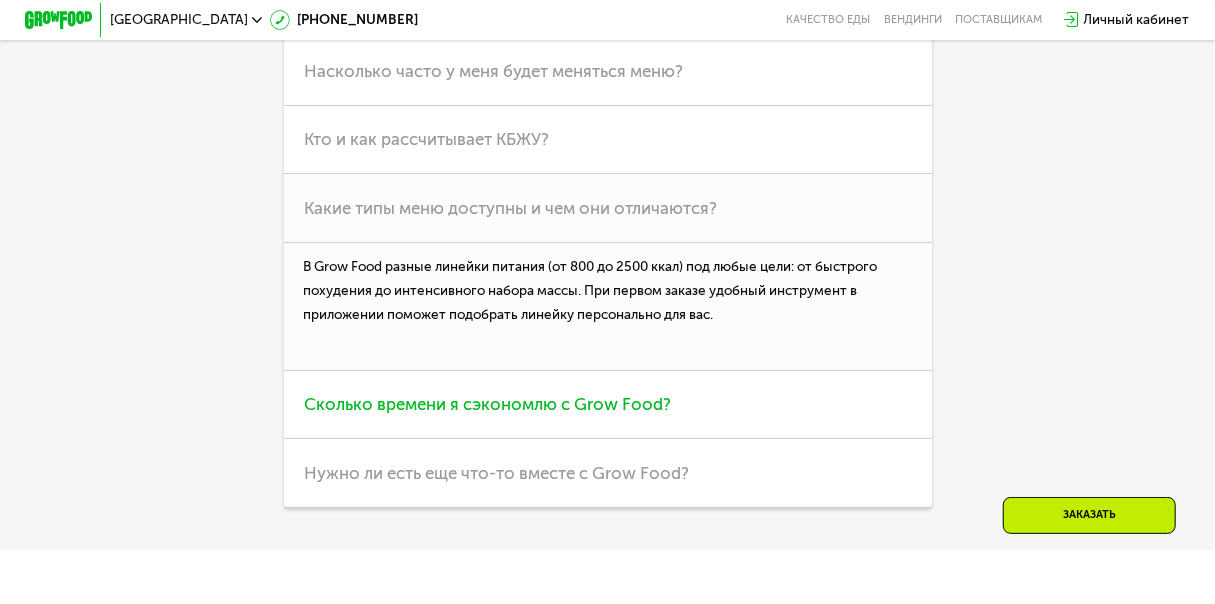 click on "Сколько времени я сэкономлю с Grow Food?" at bounding box center (608, 405) 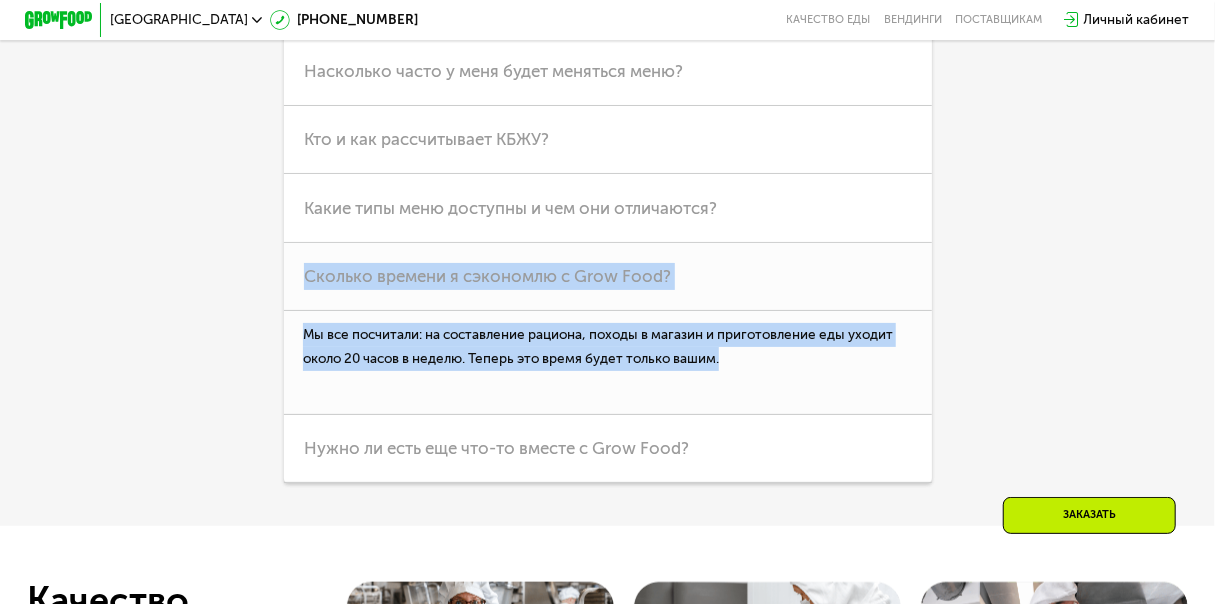 drag, startPoint x: 728, startPoint y: 421, endPoint x: 272, endPoint y: 314, distance: 468.38553 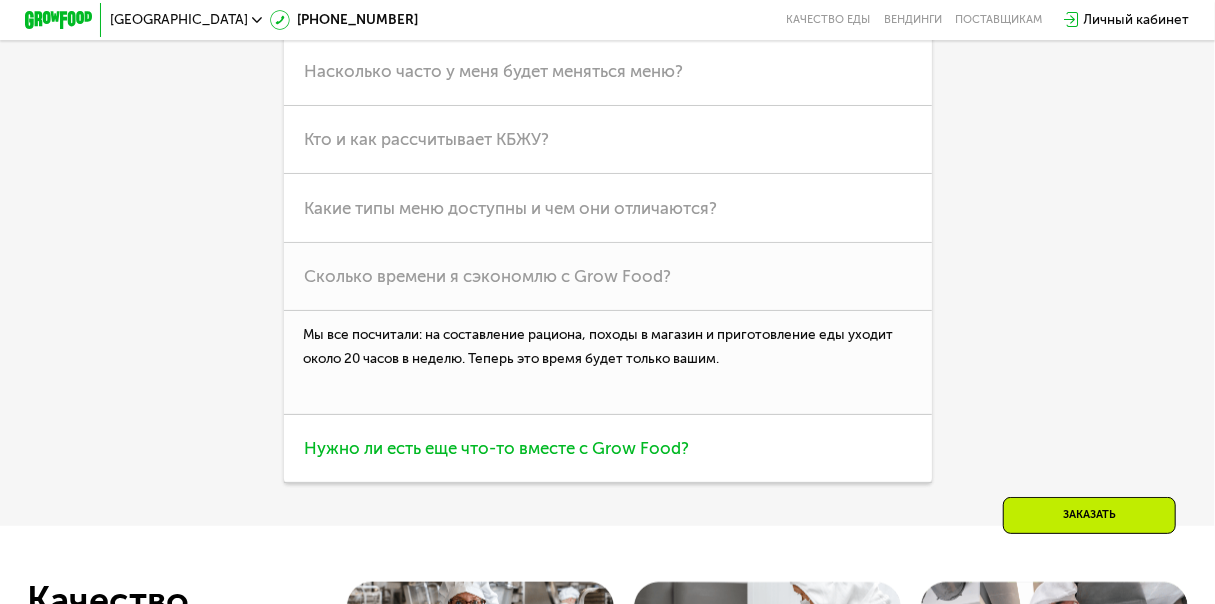 click on "Нужно ли есть еще что-то вместе с Grow Food?" at bounding box center (608, 449) 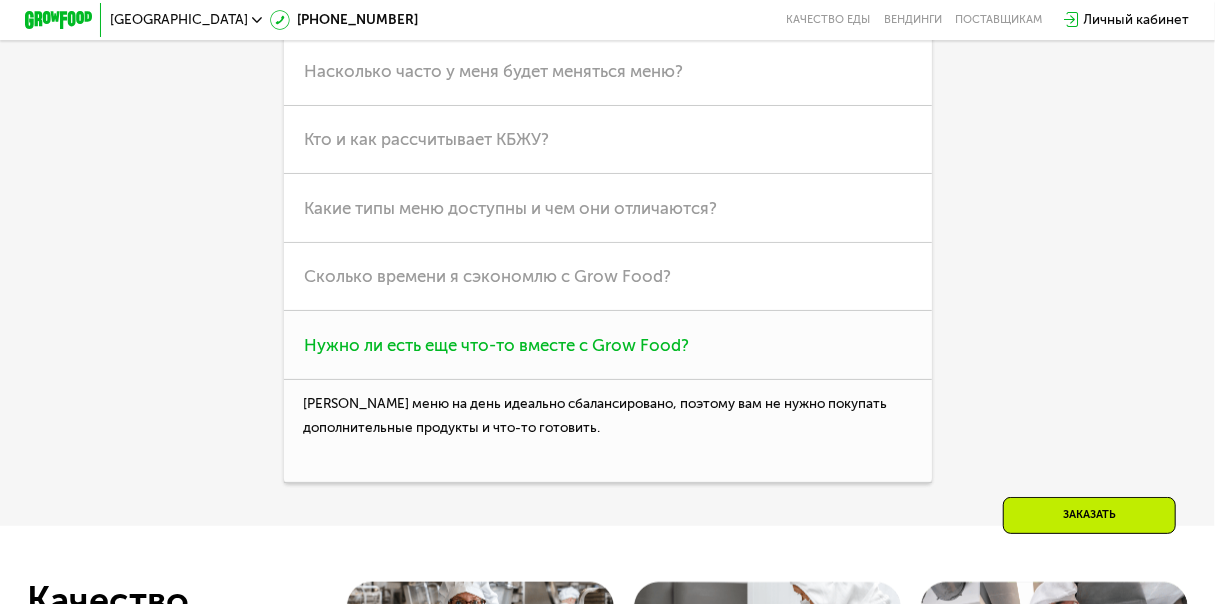 scroll, scrollTop: 4638, scrollLeft: 0, axis: vertical 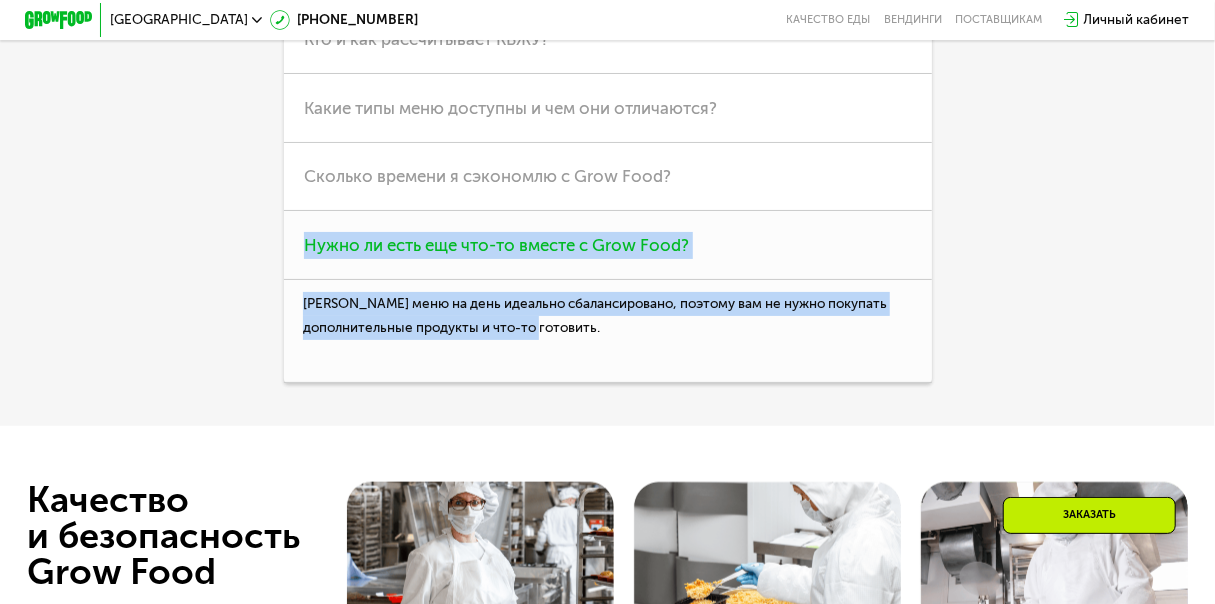drag, startPoint x: 711, startPoint y: 416, endPoint x: 278, endPoint y: 291, distance: 450.6817 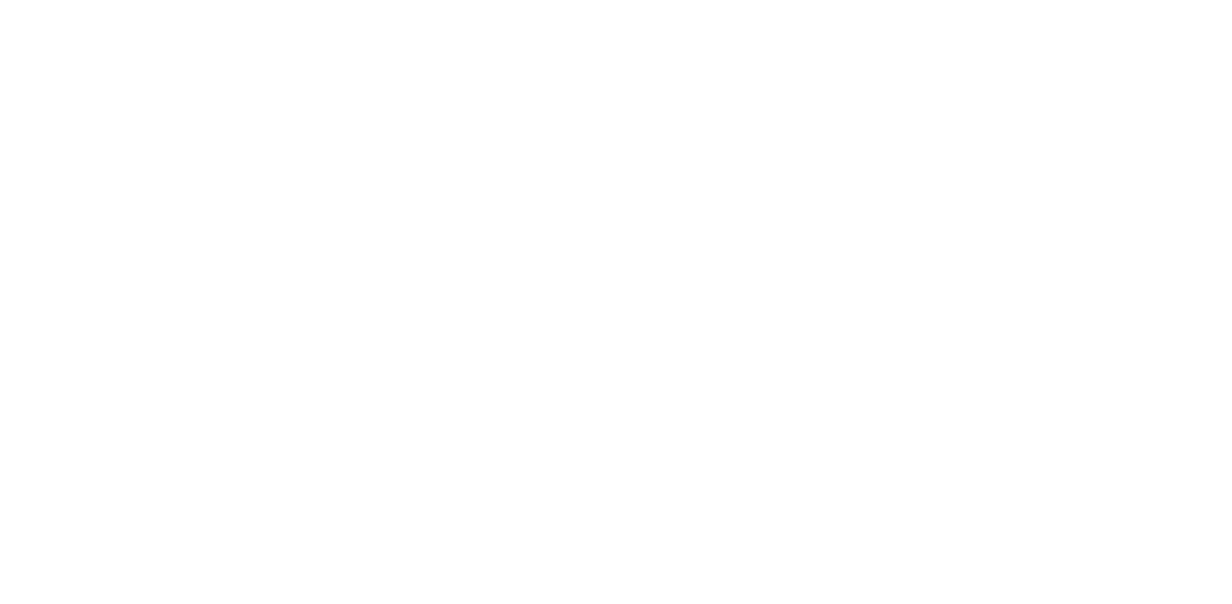 scroll, scrollTop: 0, scrollLeft: 0, axis: both 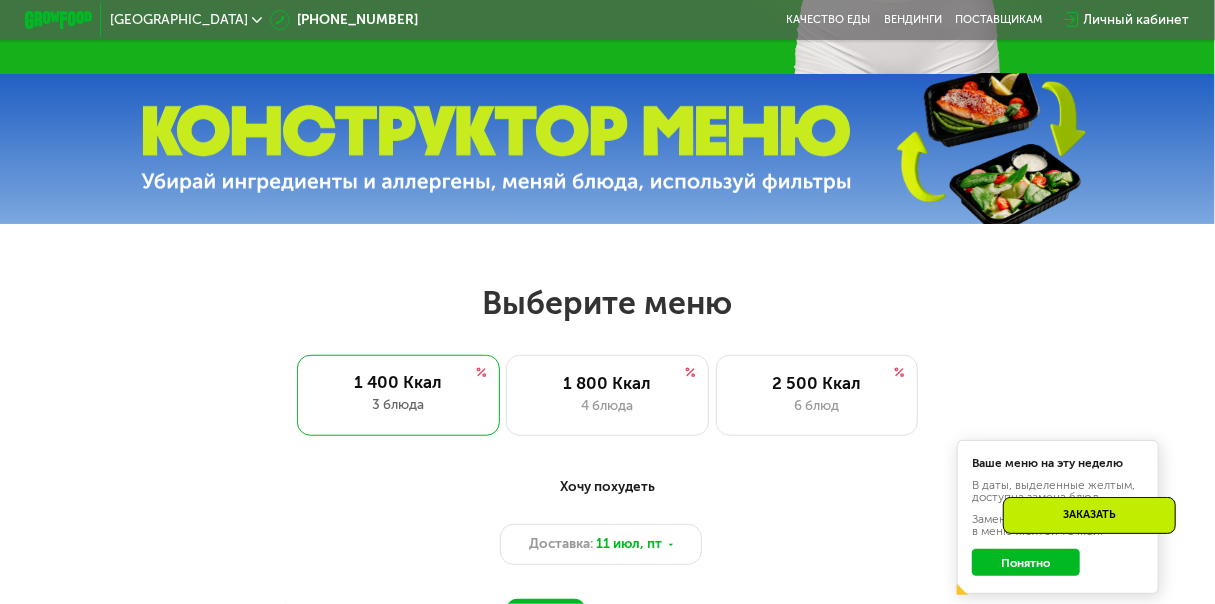click at bounding box center [496, 149] 